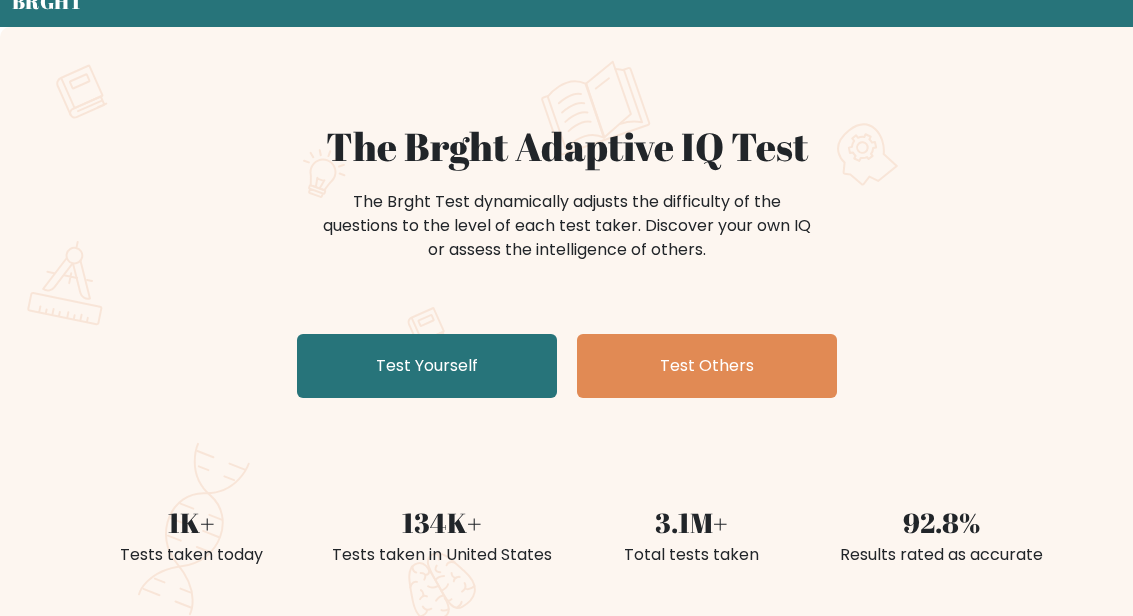 scroll, scrollTop: 83, scrollLeft: 0, axis: vertical 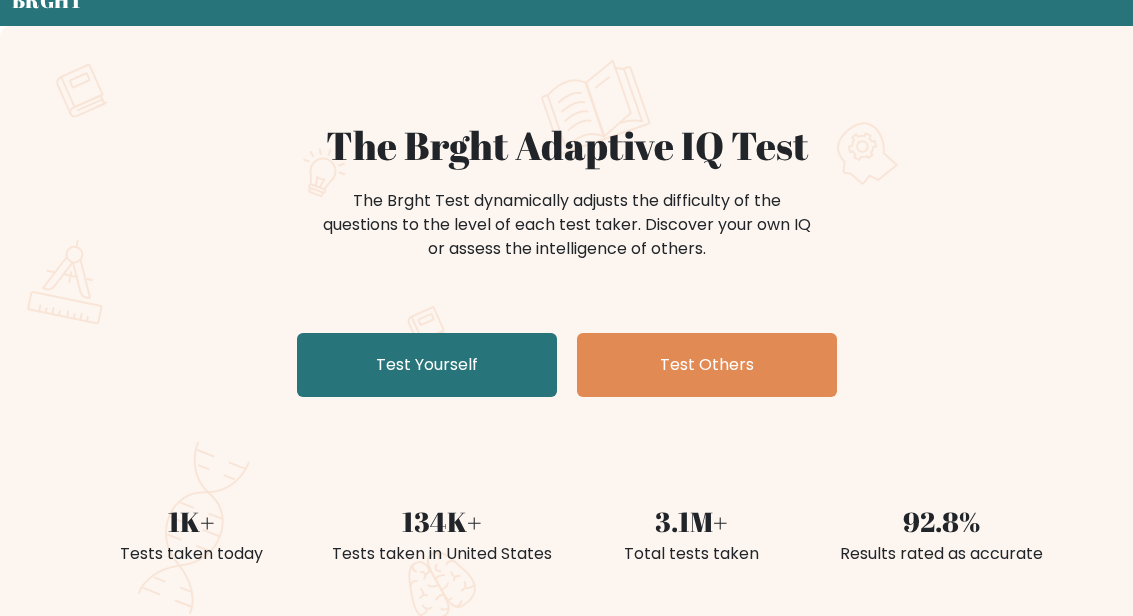 click on "Test Yourself" at bounding box center (427, 366) 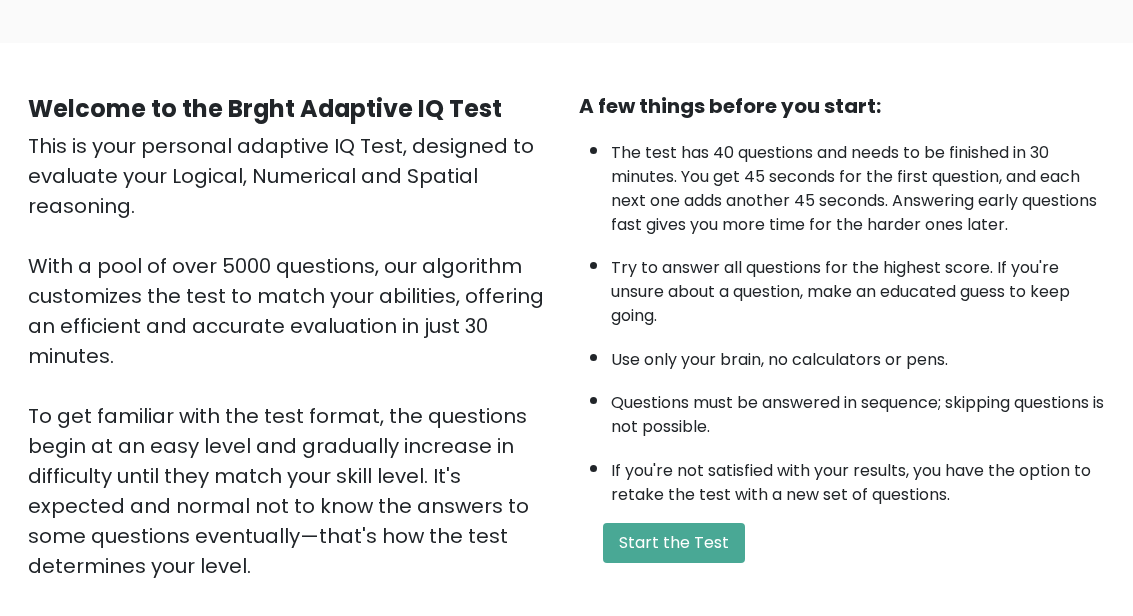 scroll, scrollTop: 119, scrollLeft: 0, axis: vertical 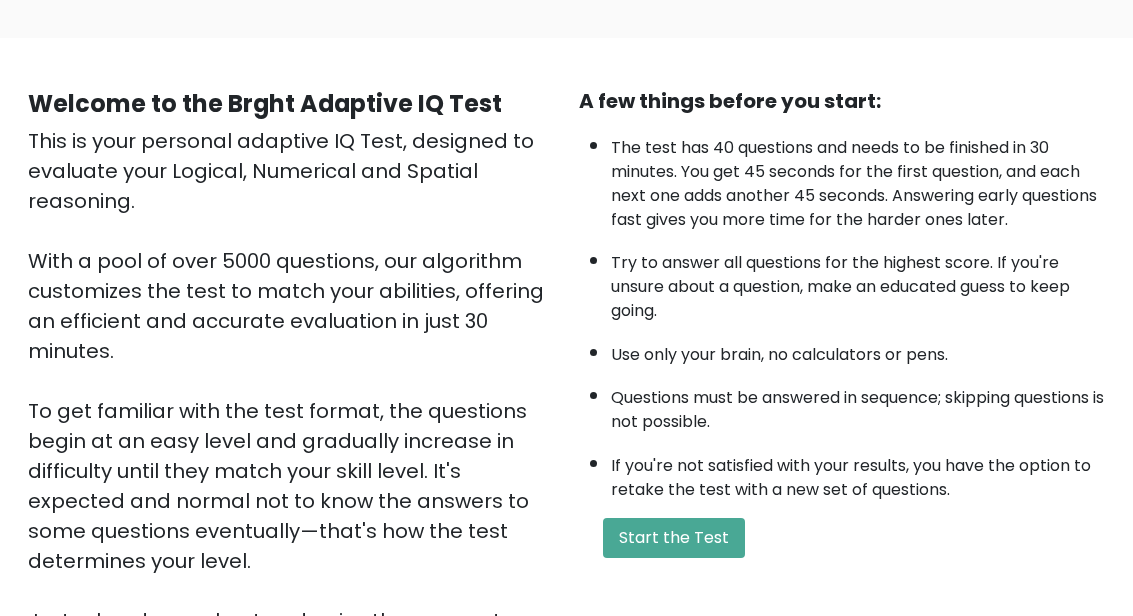 click on "Start the Test" at bounding box center (674, 539) 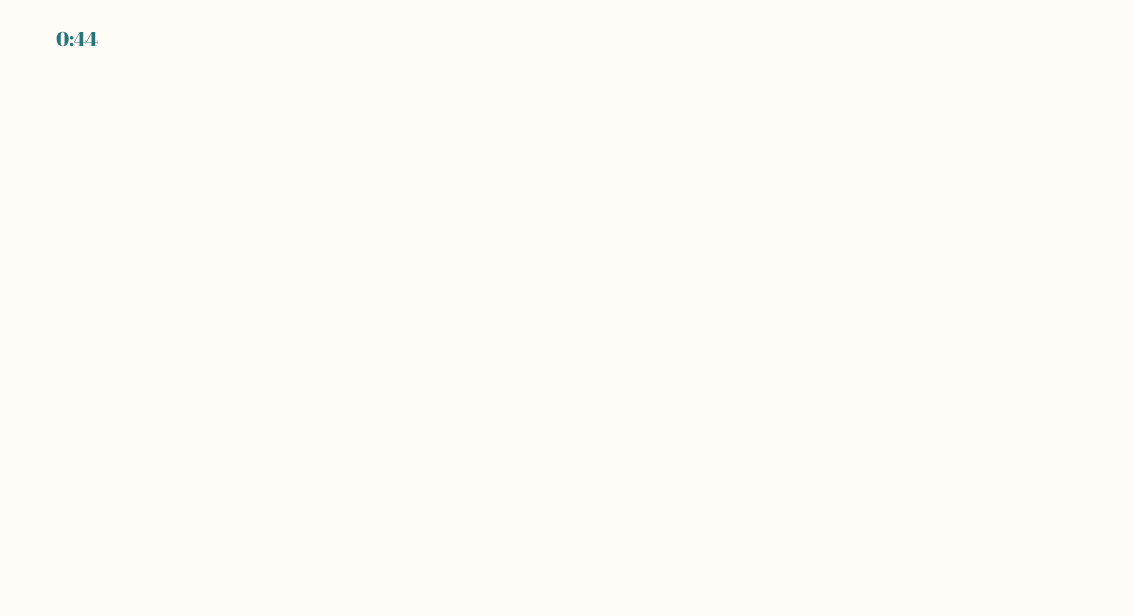 scroll, scrollTop: 0, scrollLeft: 0, axis: both 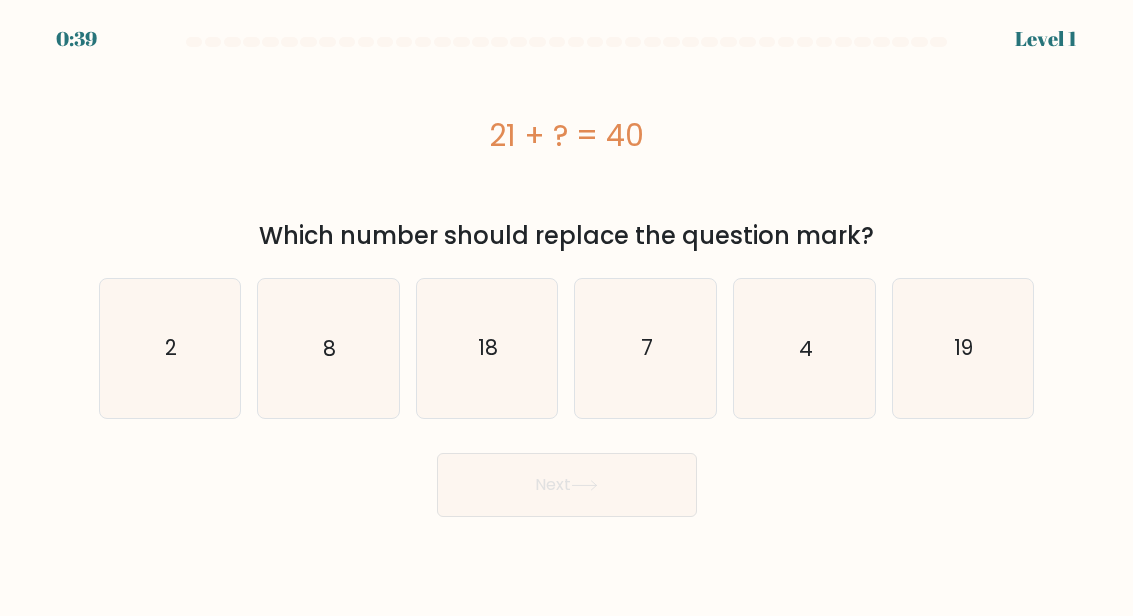 click on "19" 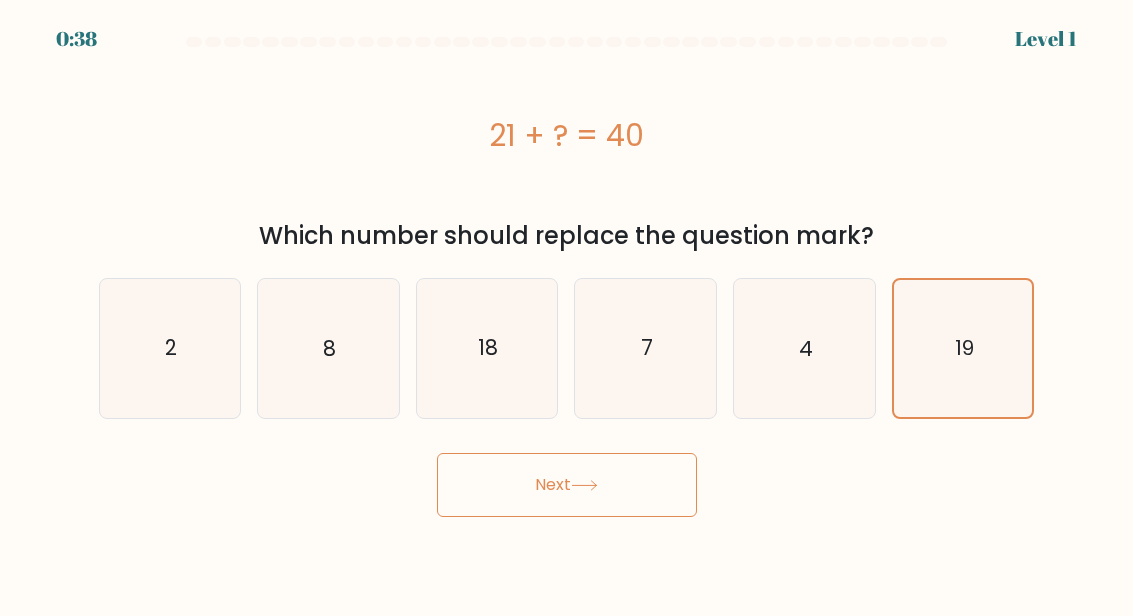 click on "Next" at bounding box center [567, 485] 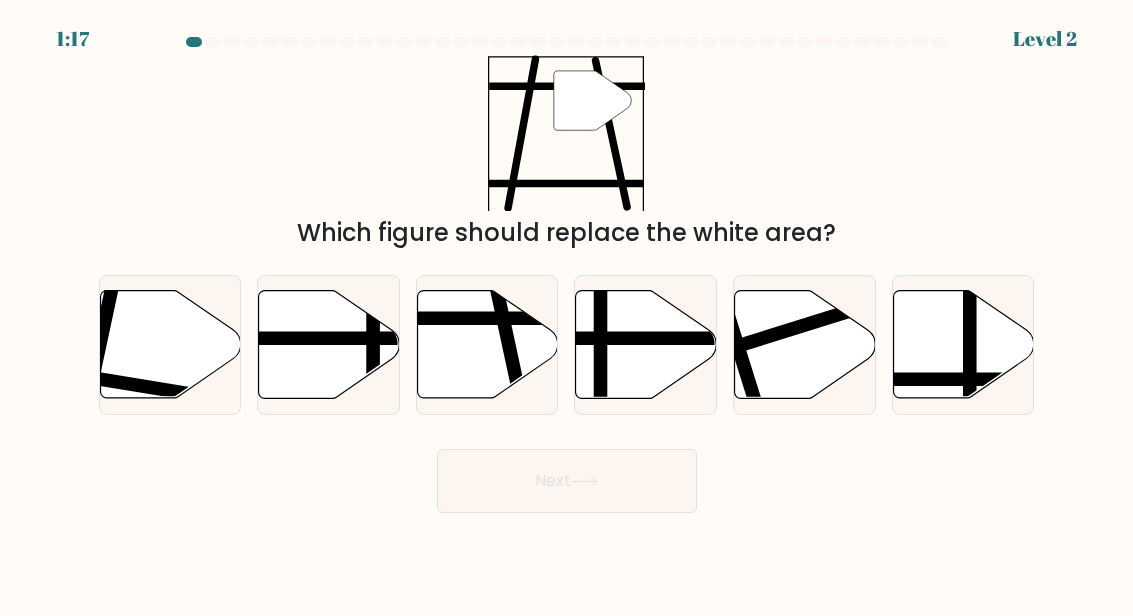 click 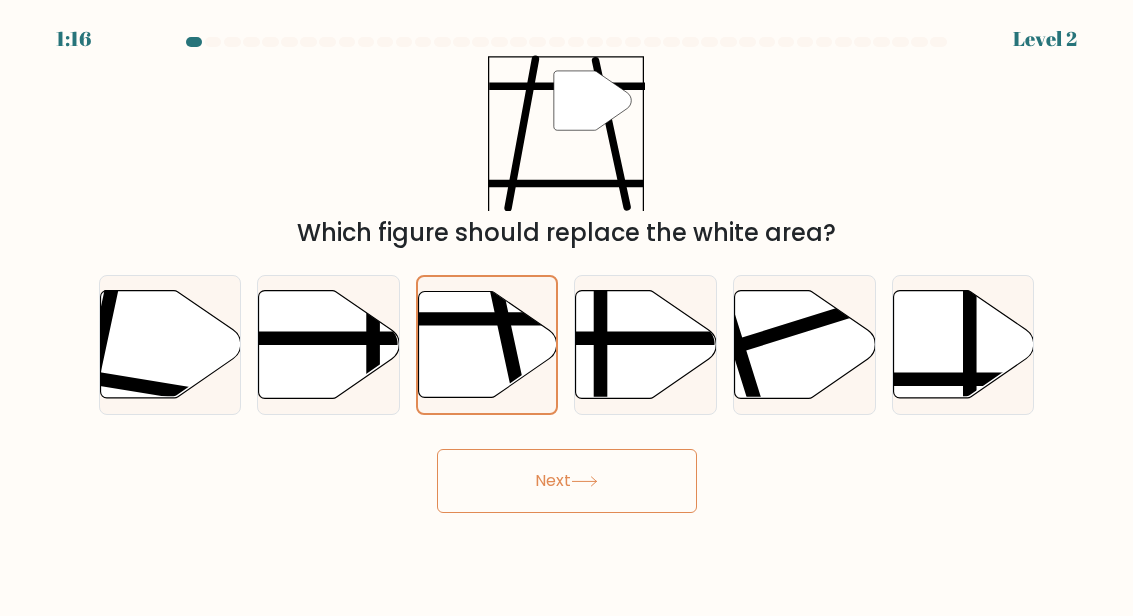 click on "Next" at bounding box center (567, 481) 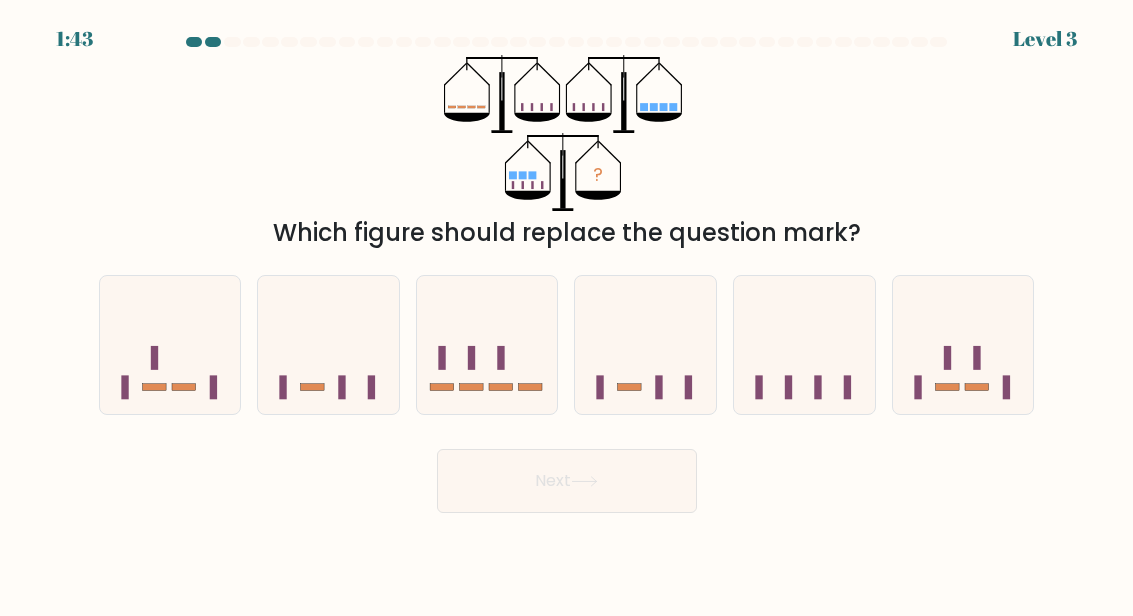 click 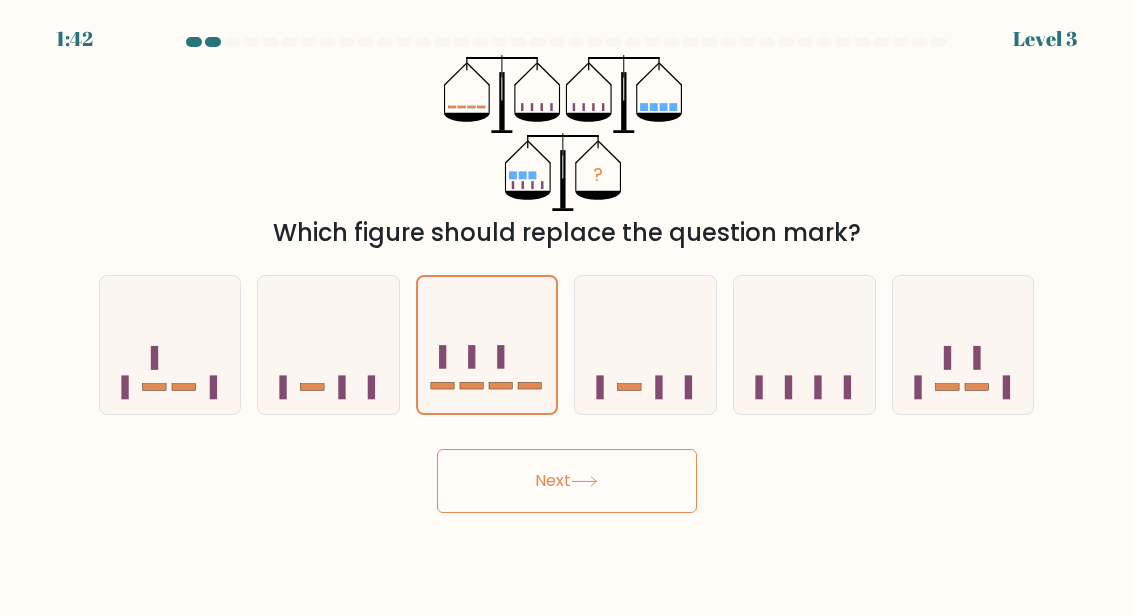 click 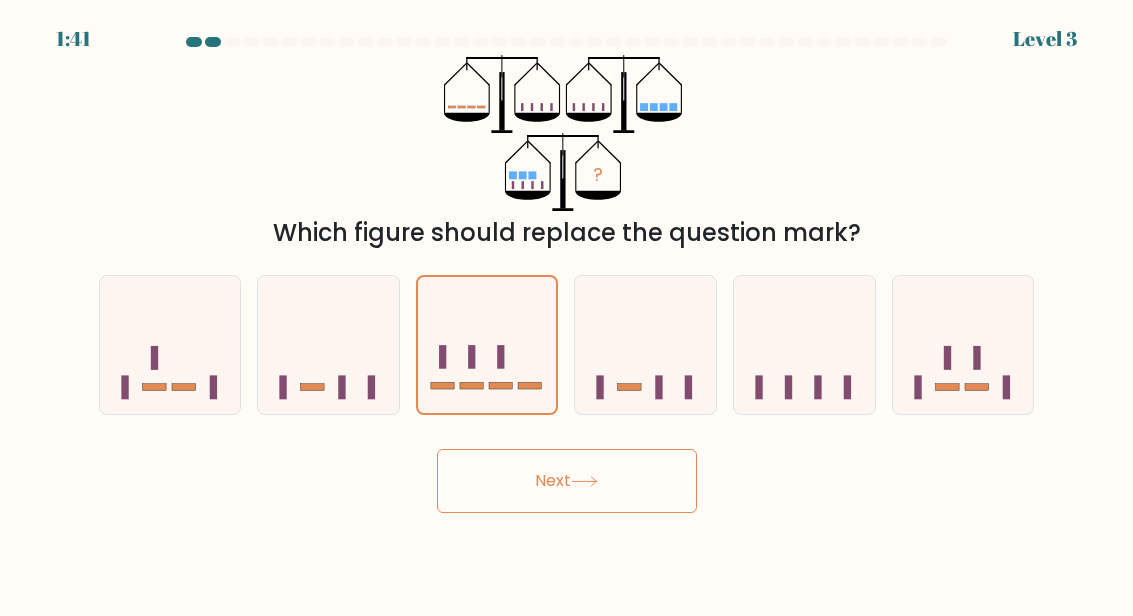 click 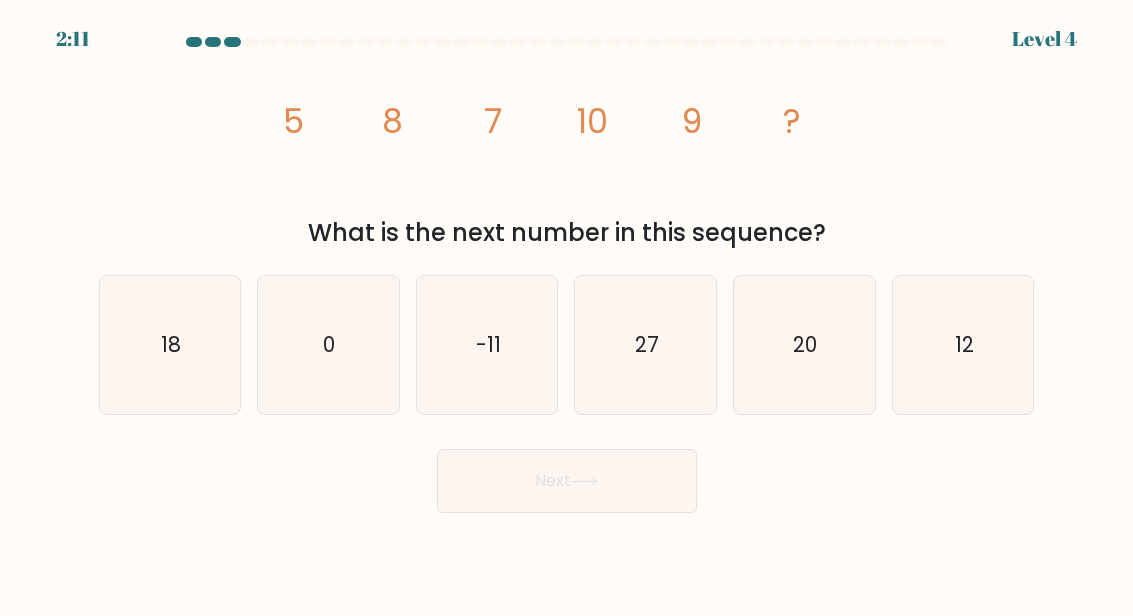click on "12" 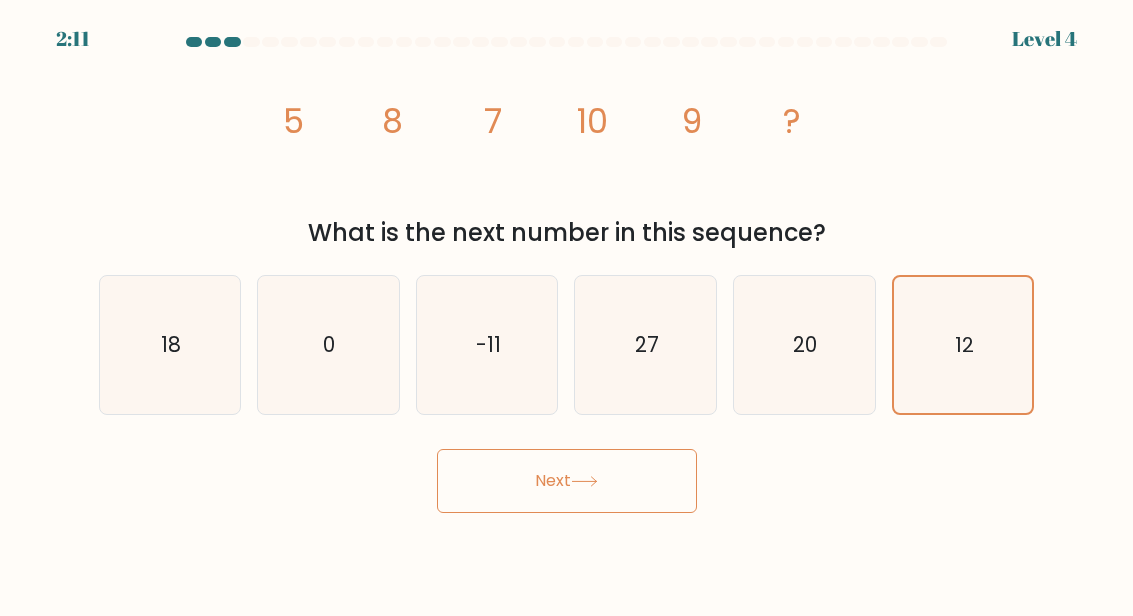 click on "Next" at bounding box center [567, 481] 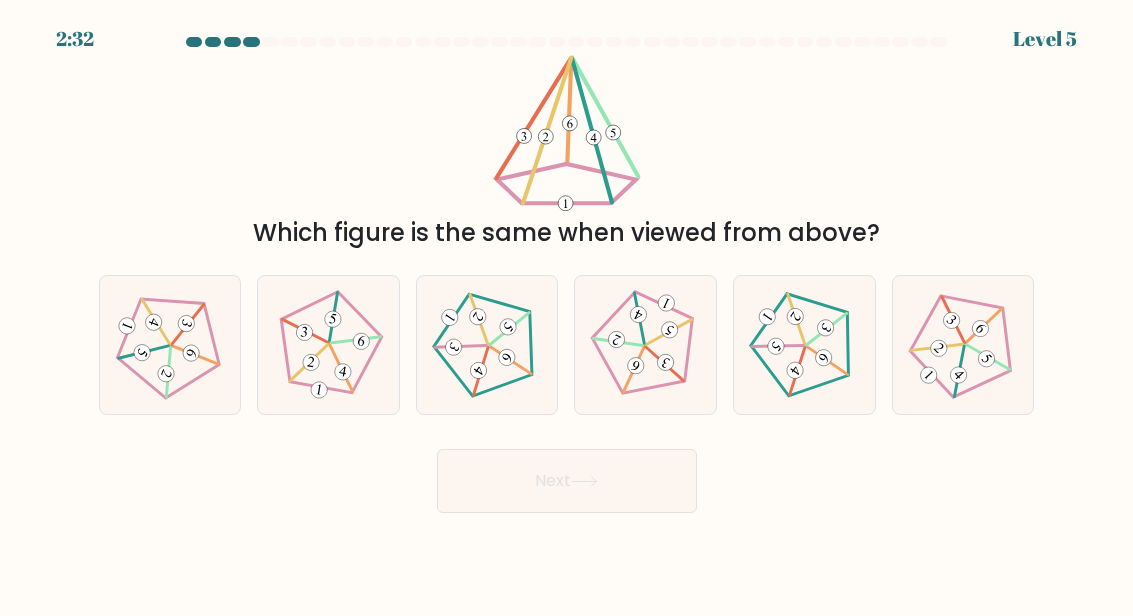 click 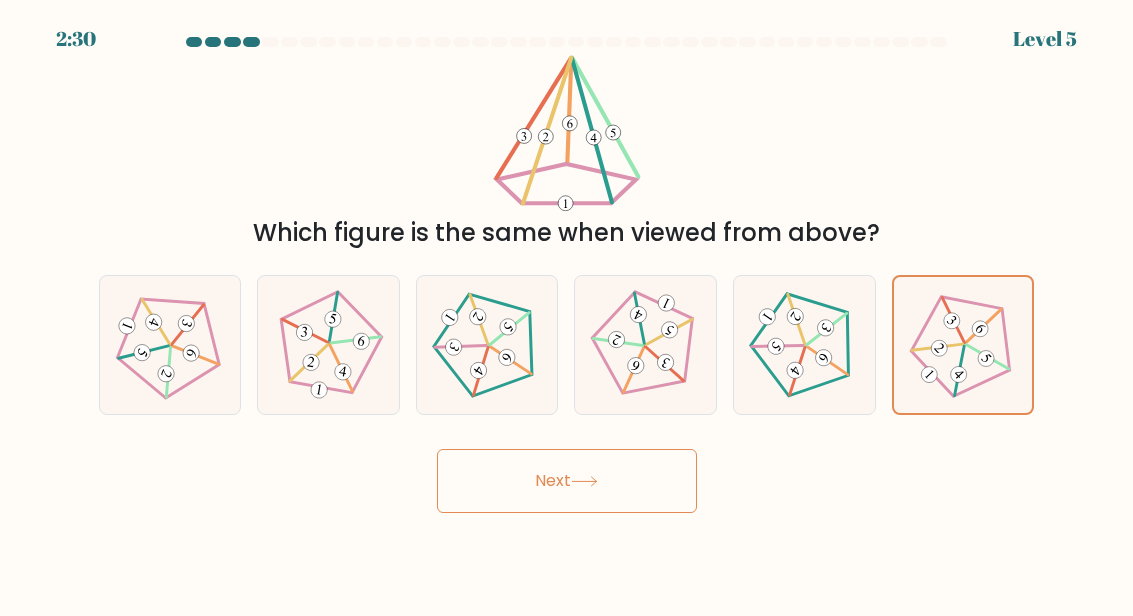 click on "Next" at bounding box center [567, 481] 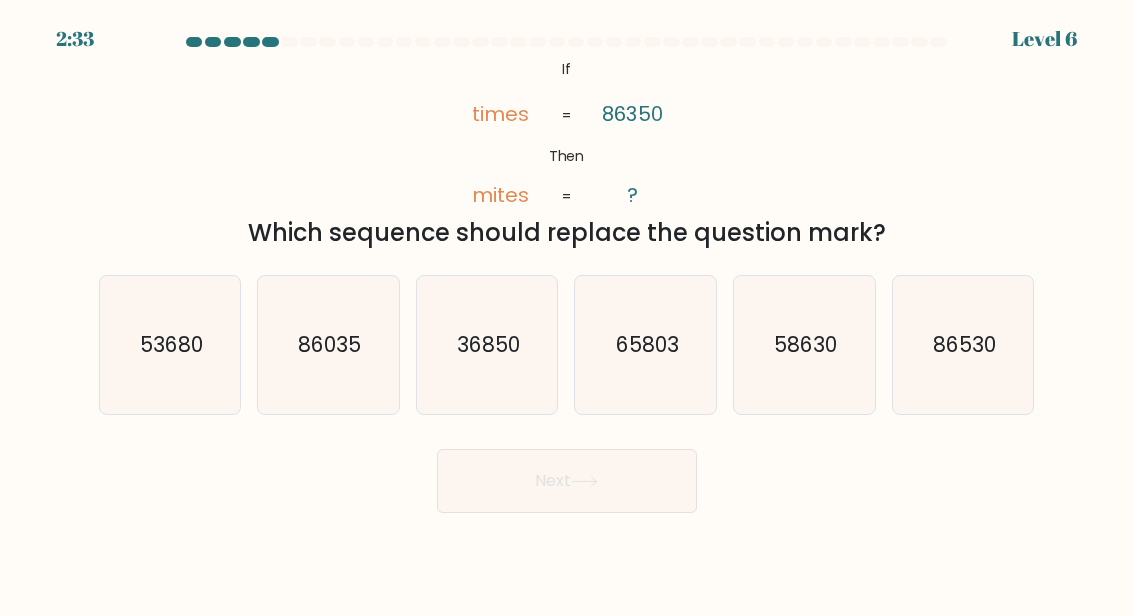 click on "65803" 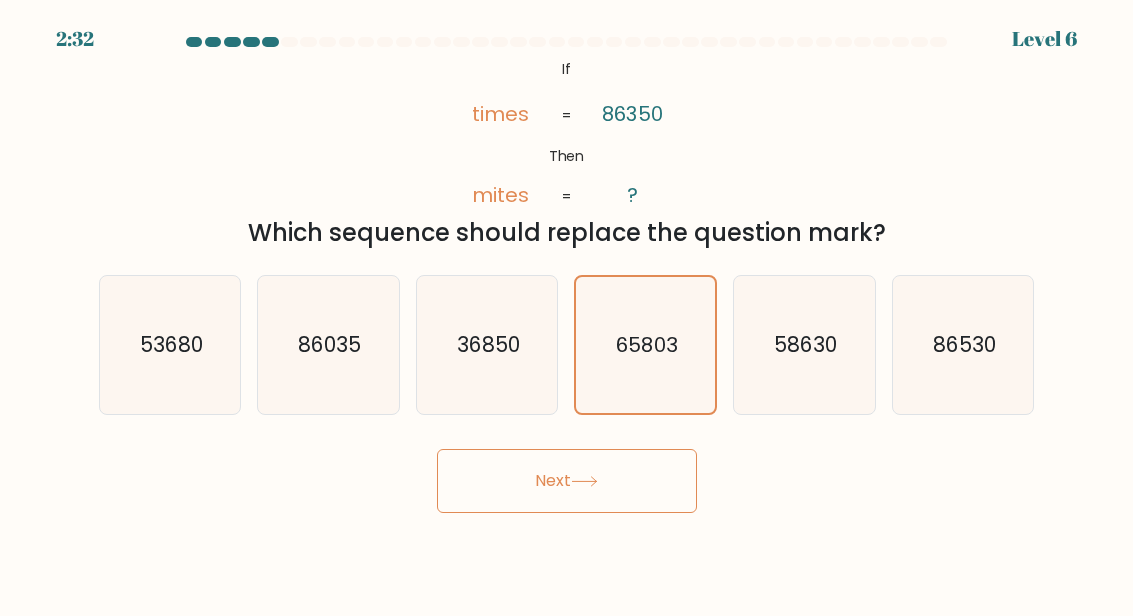 click on "Next" at bounding box center [567, 481] 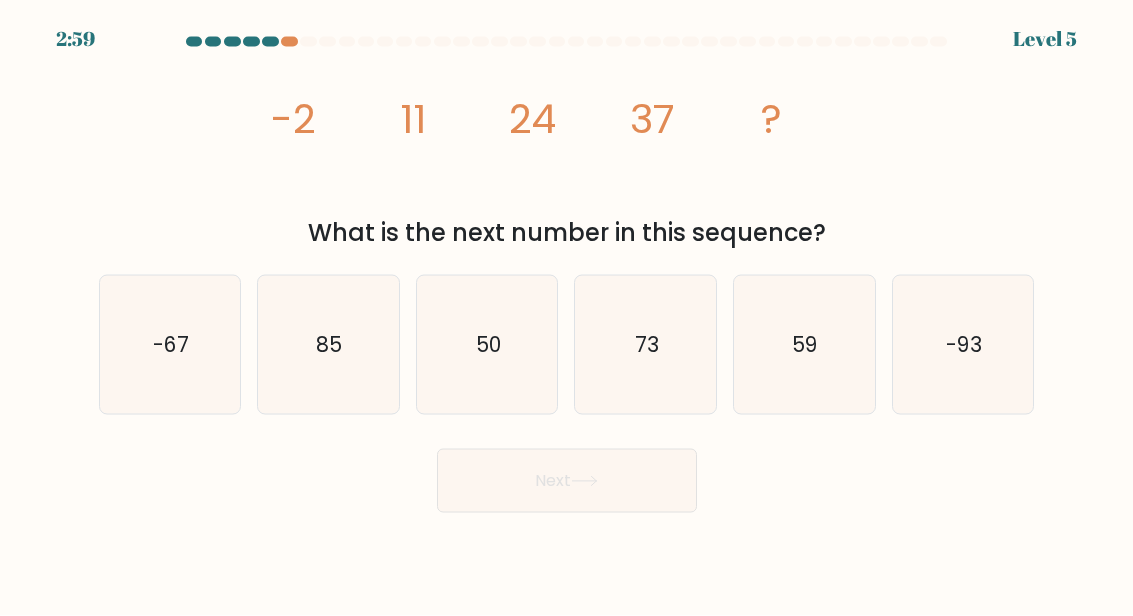 scroll, scrollTop: 42, scrollLeft: 0, axis: vertical 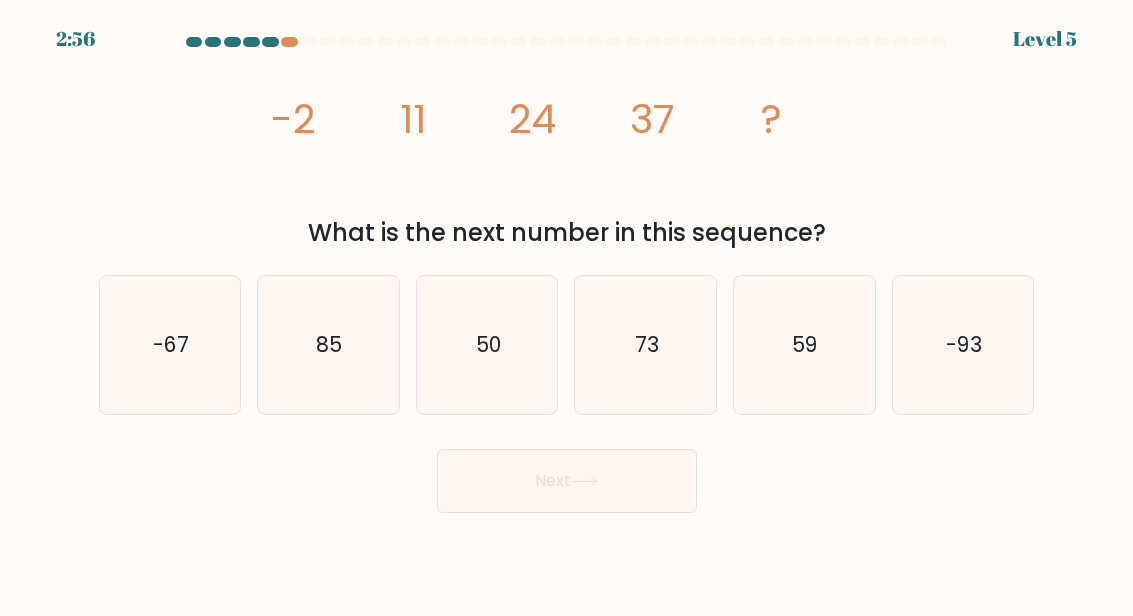 click on "50" 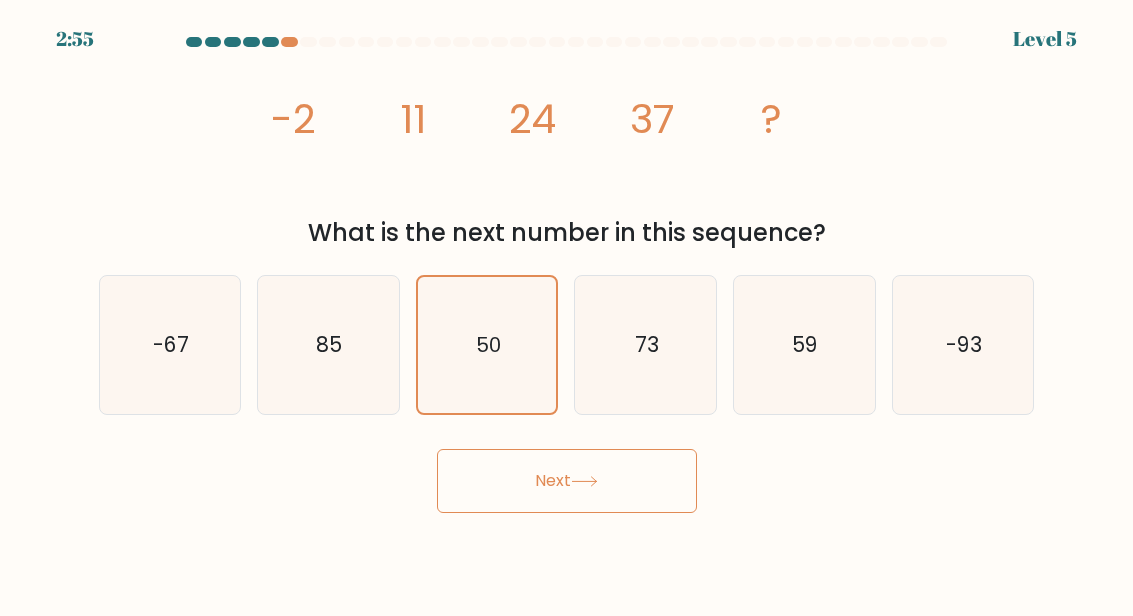 click on "Next" at bounding box center [567, 481] 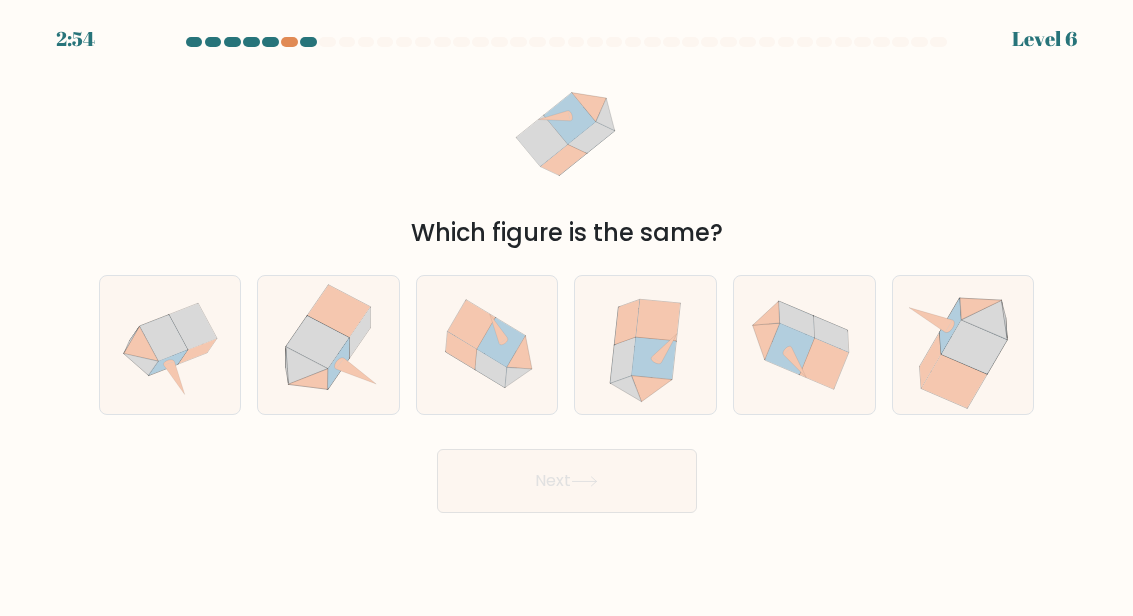 scroll, scrollTop: 0, scrollLeft: 0, axis: both 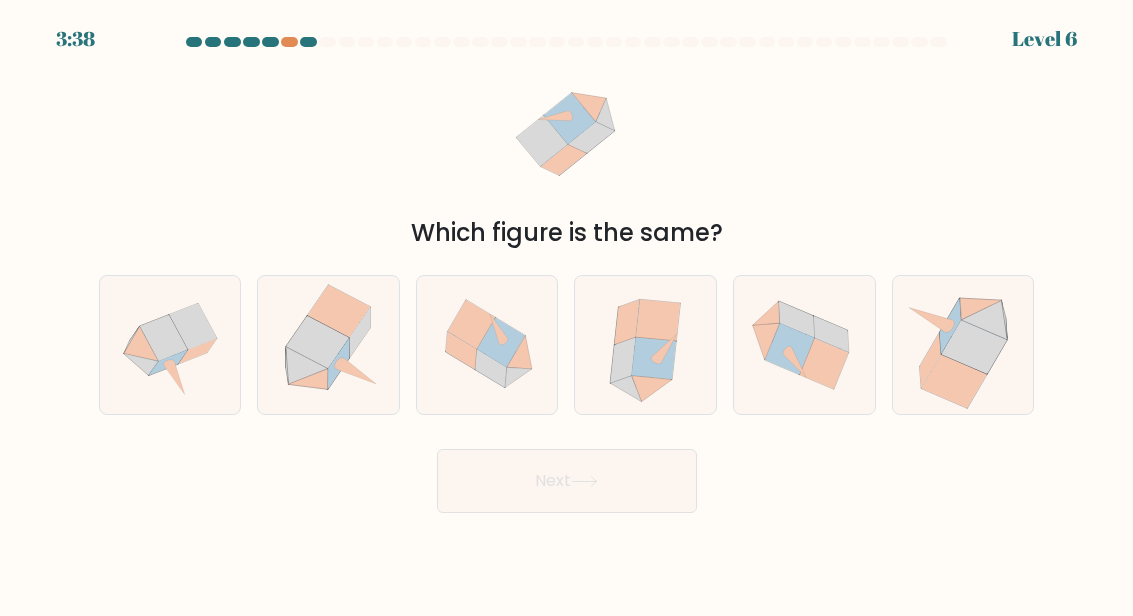 click at bounding box center (567, 42) 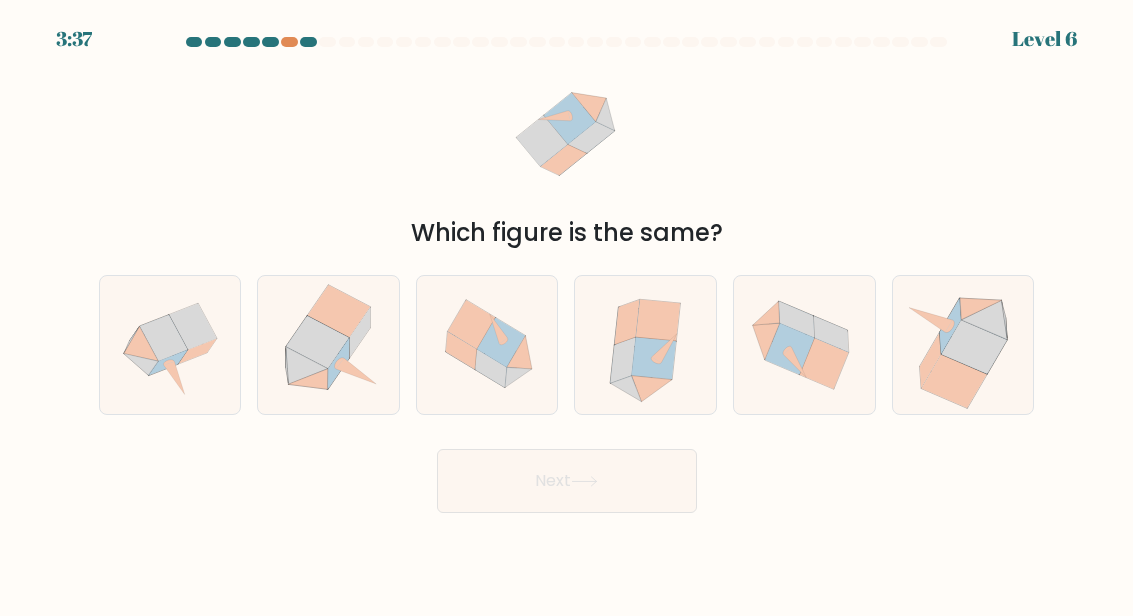 click at bounding box center [289, 42] 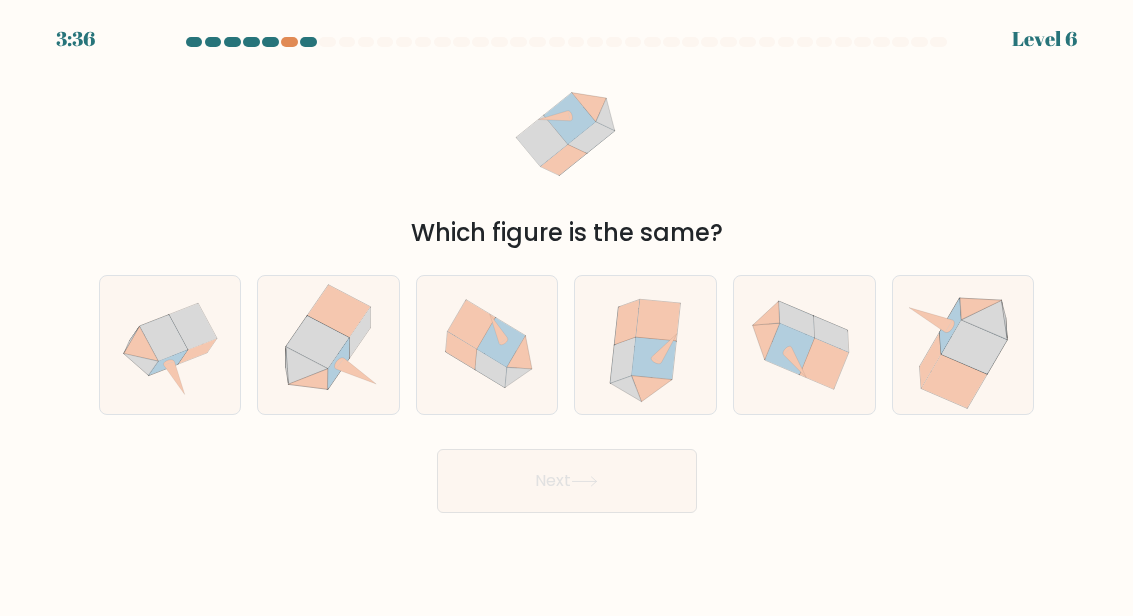 click at bounding box center [308, 42] 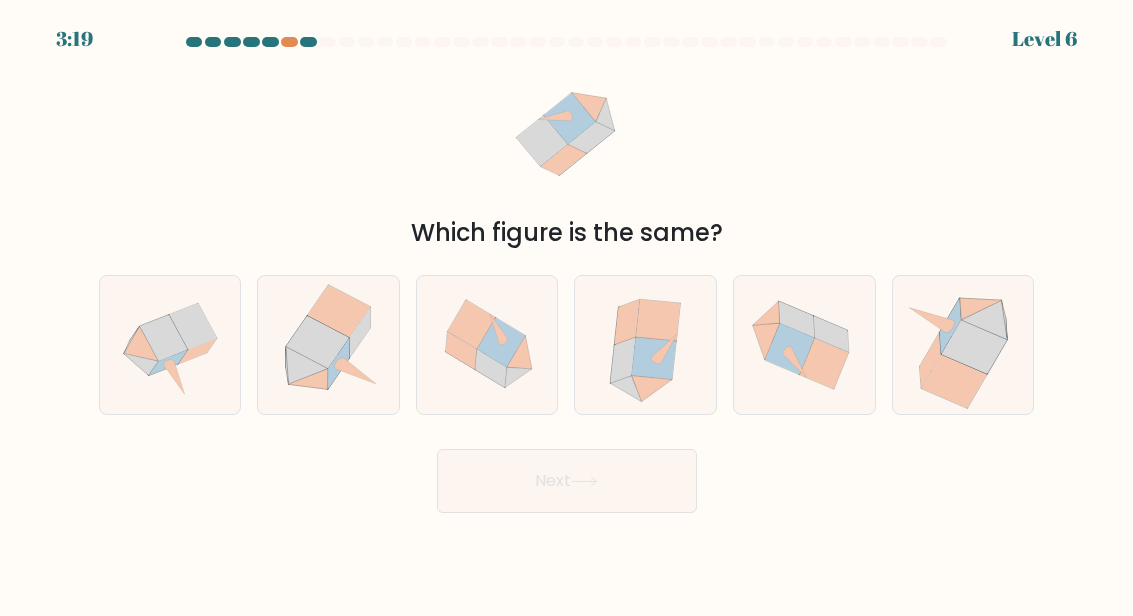 click 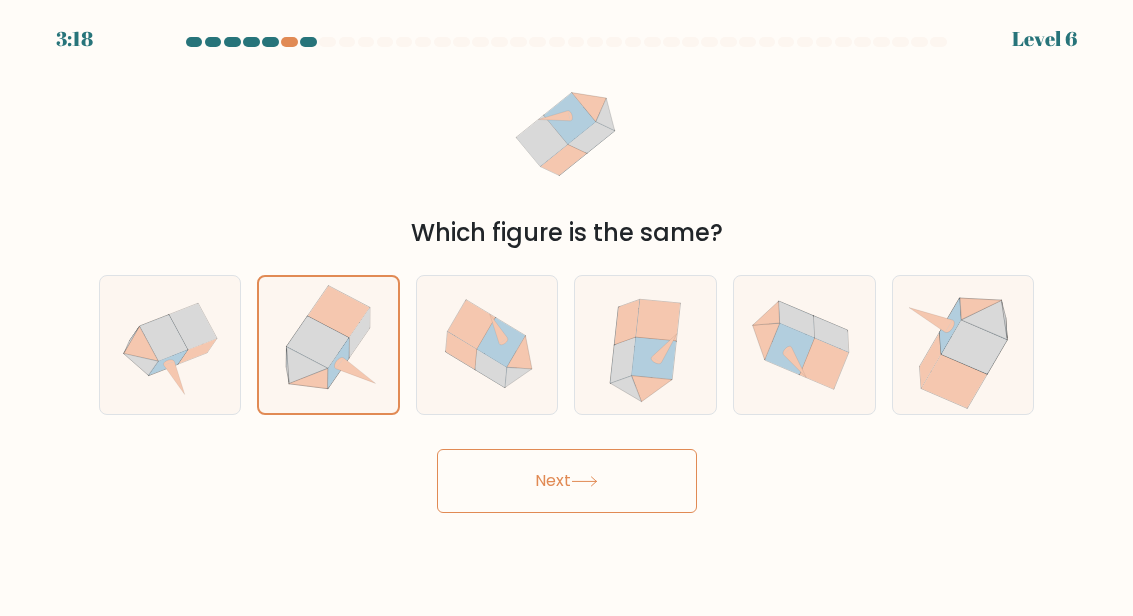 click on "Next" at bounding box center (567, 481) 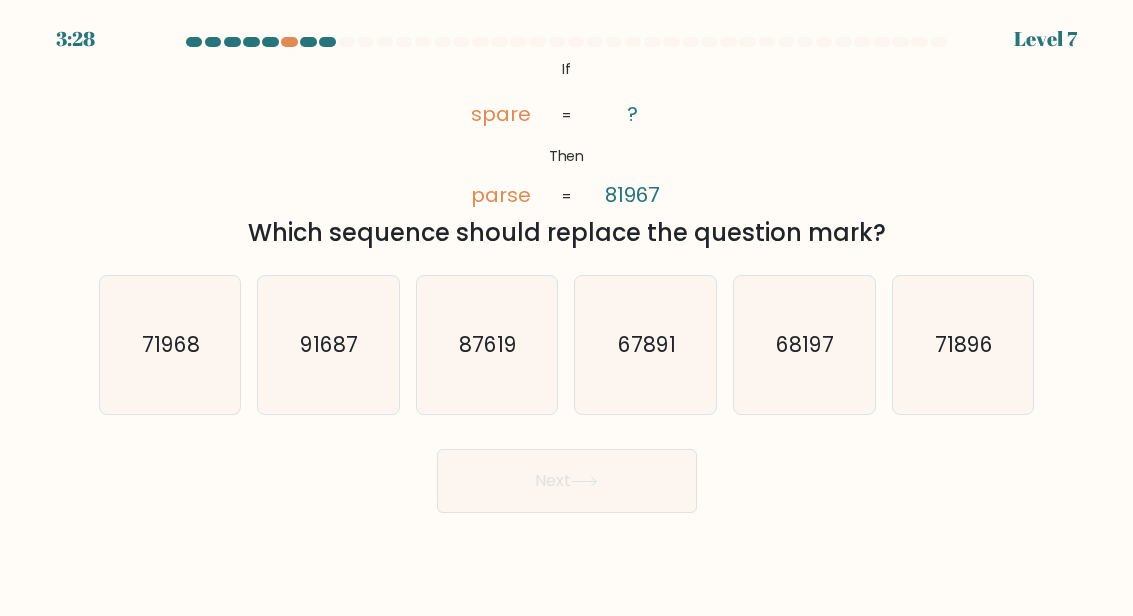click on "68197" 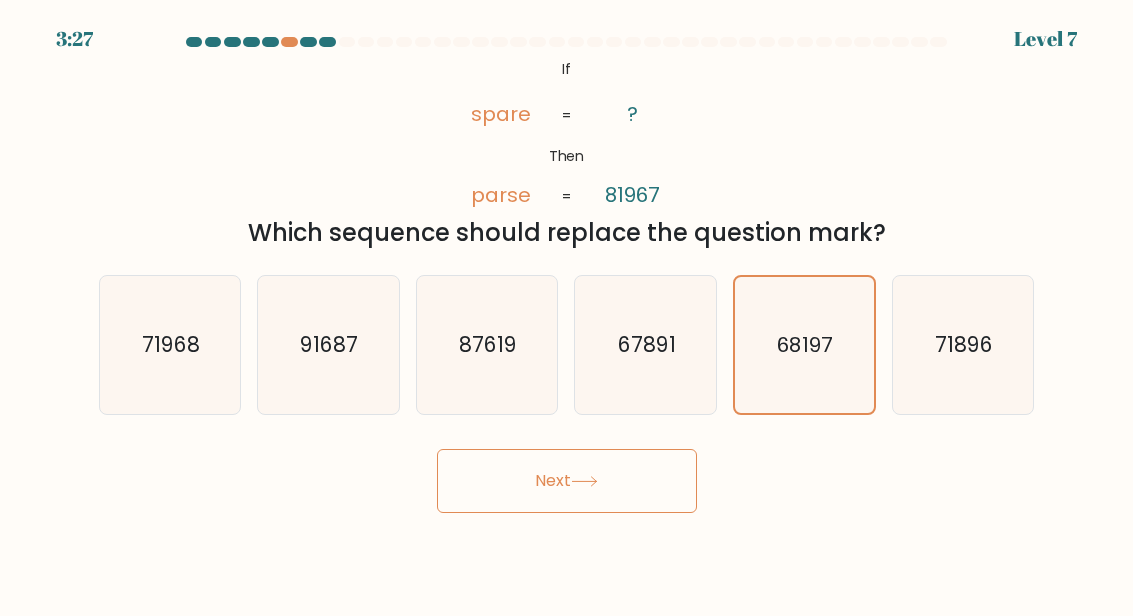 click on "Next" at bounding box center [567, 481] 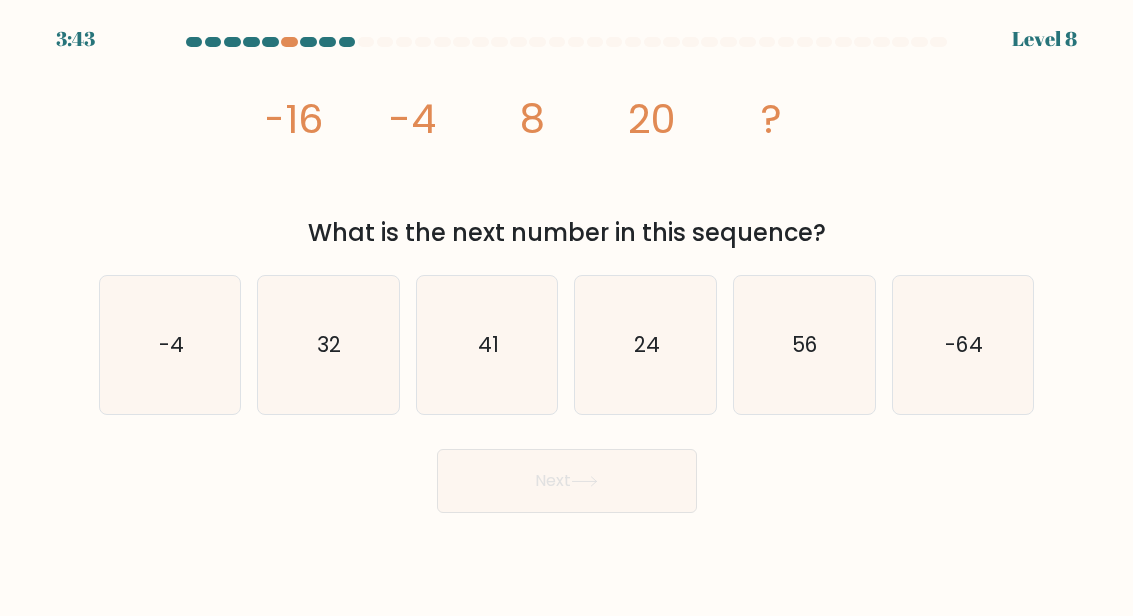 click on "32" 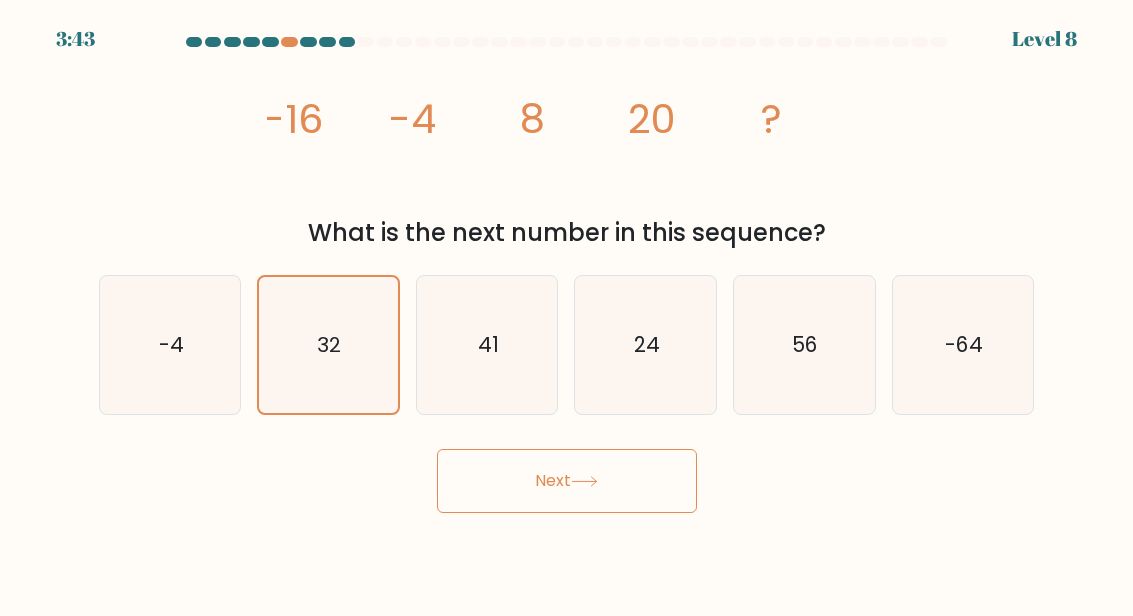 click on "Next" at bounding box center [567, 481] 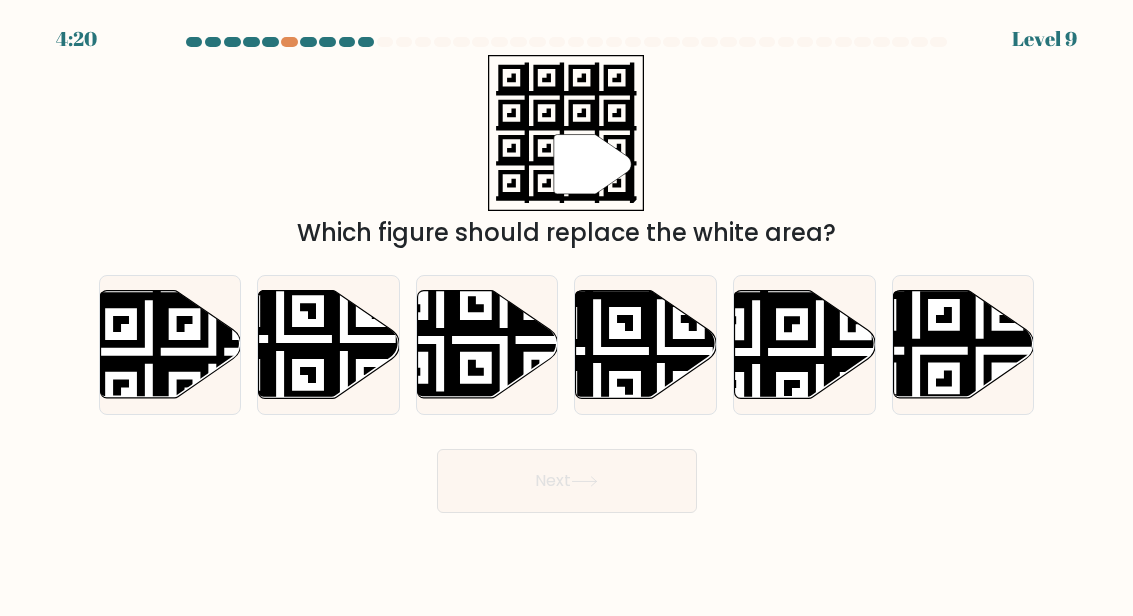 click 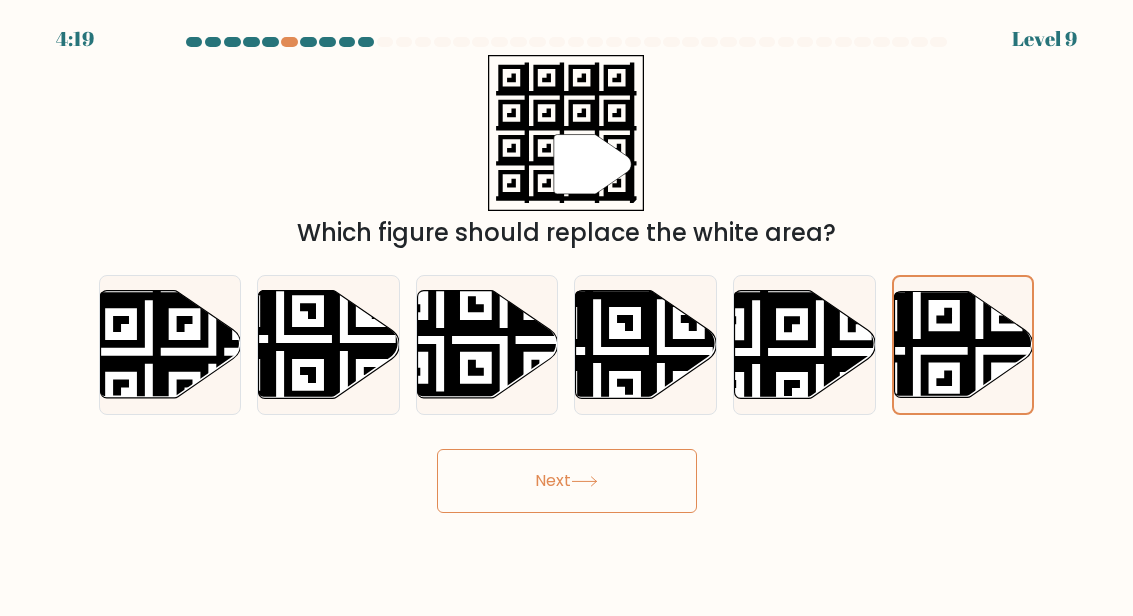 click on "Next" at bounding box center [567, 481] 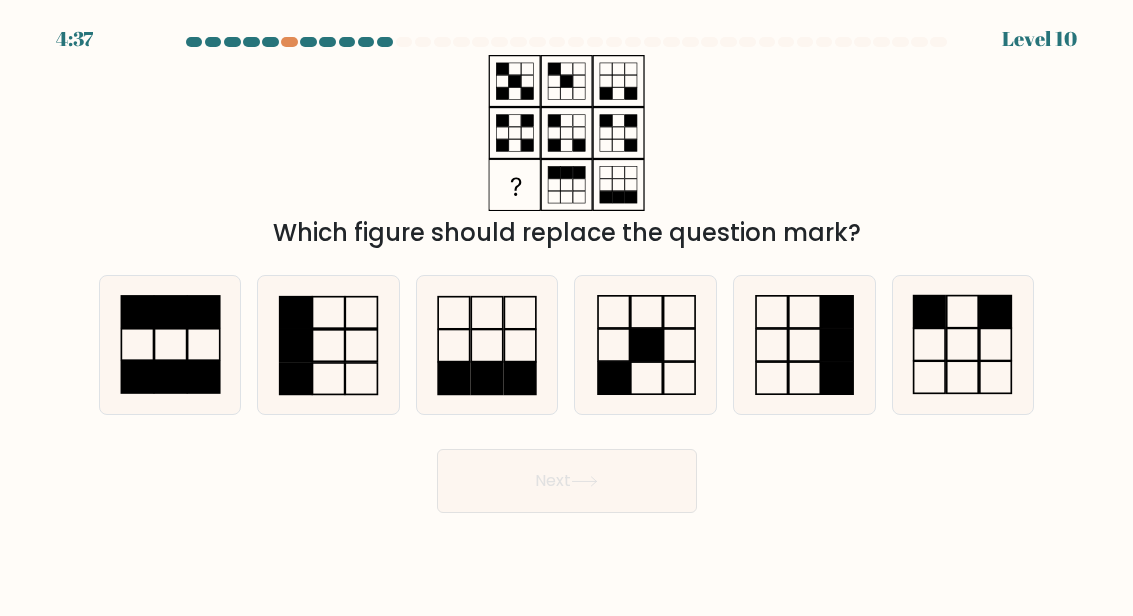 click 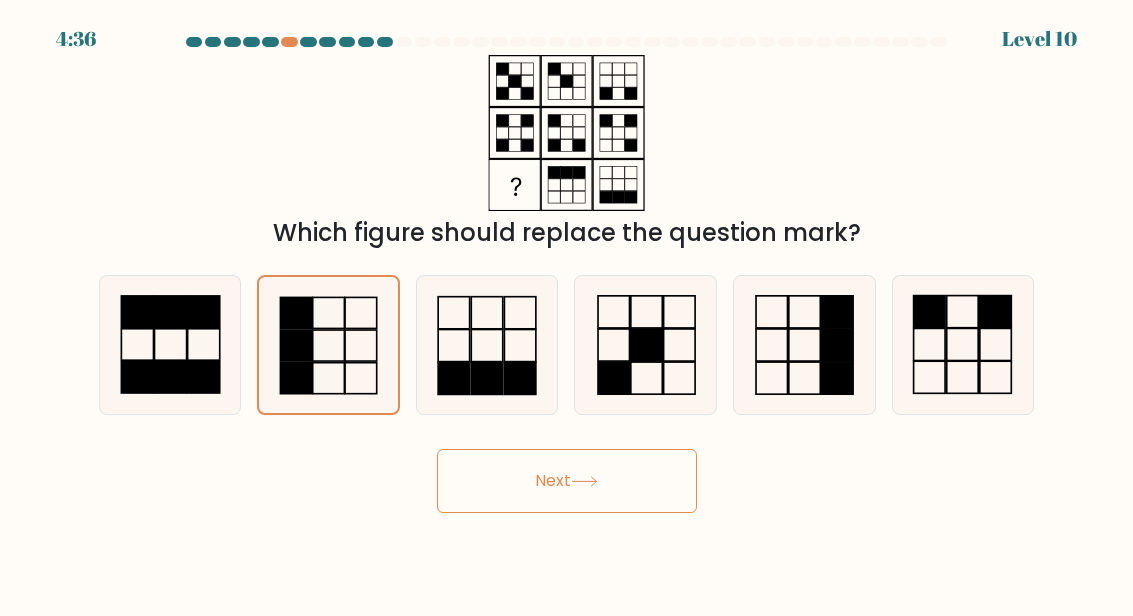 click on "Next" at bounding box center (567, 481) 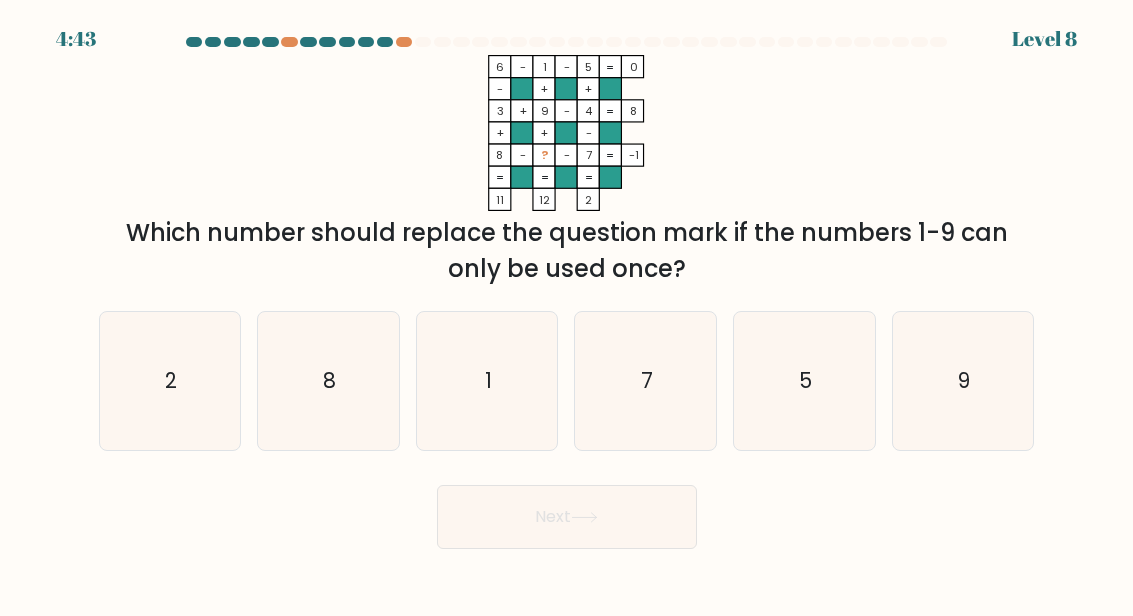 click on "2" 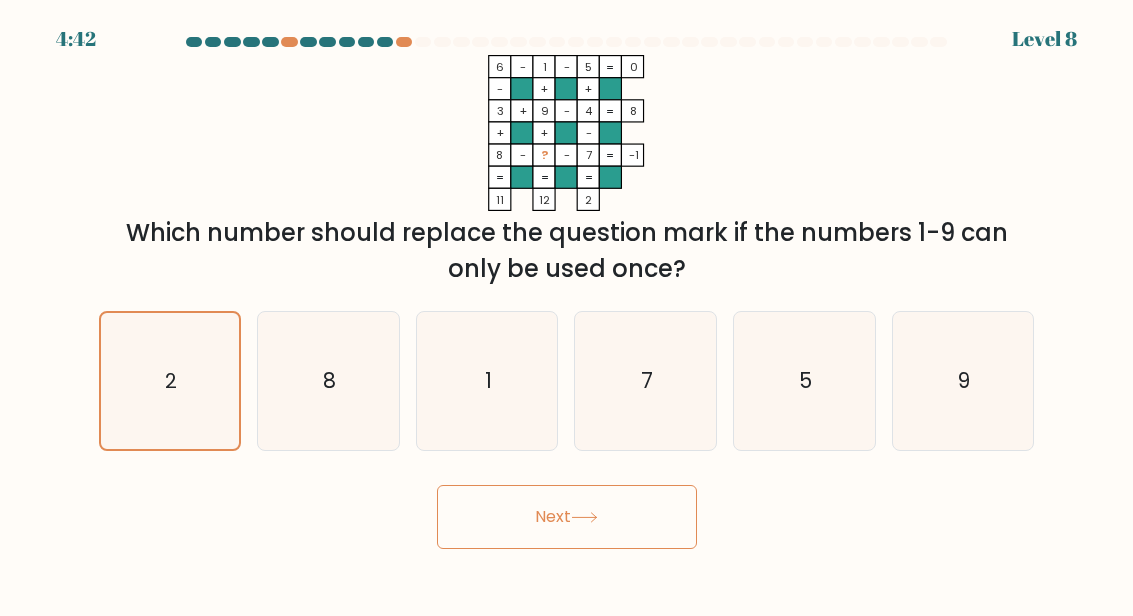 click on "Next" at bounding box center (567, 517) 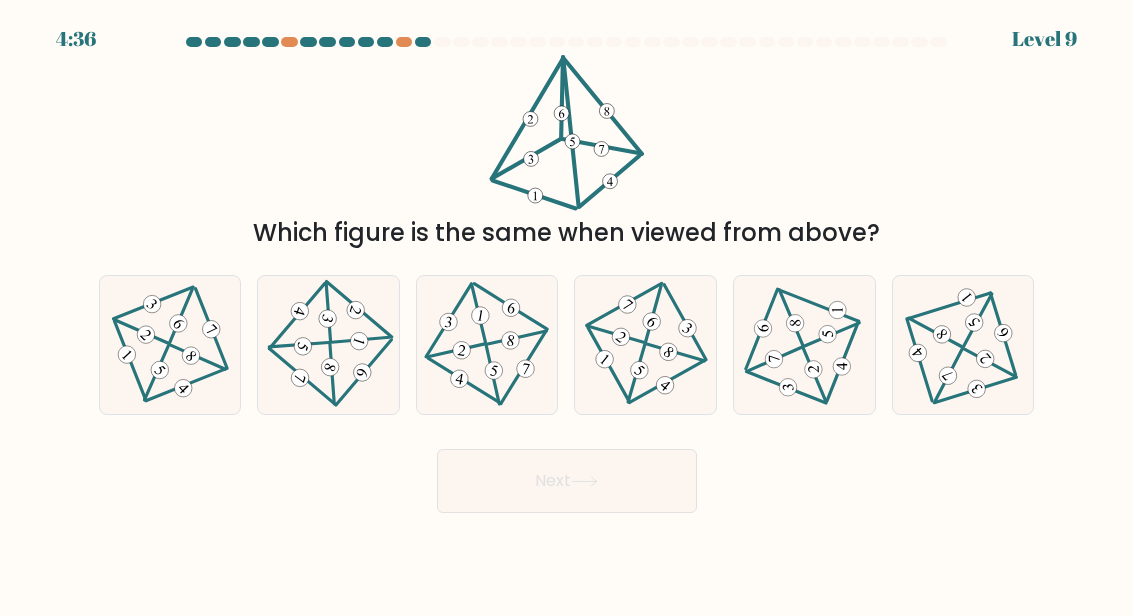 click 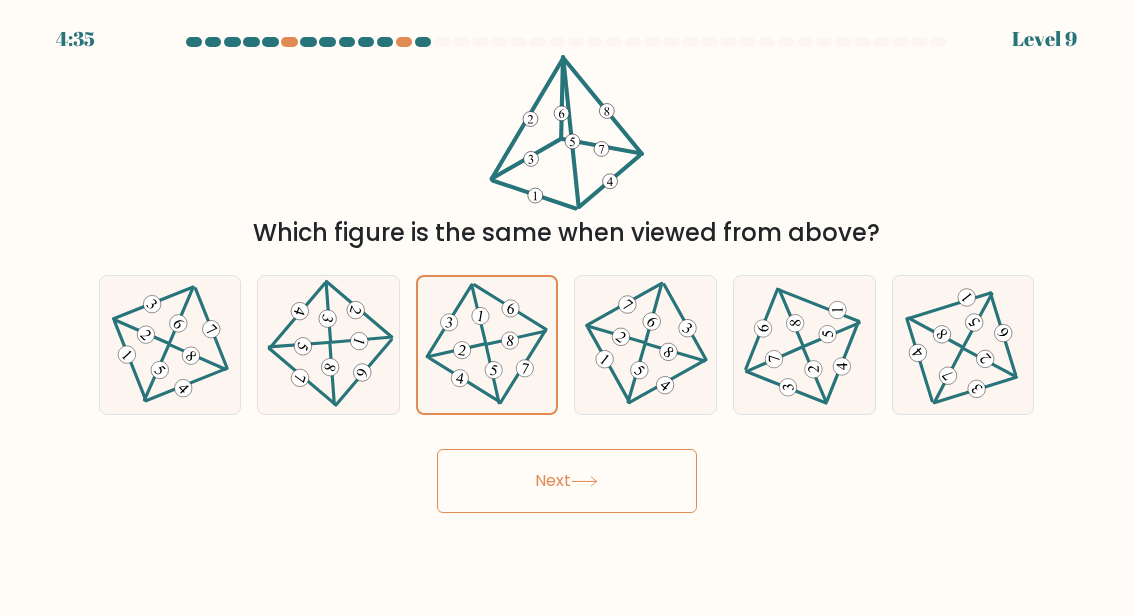 click on "Next" at bounding box center (567, 481) 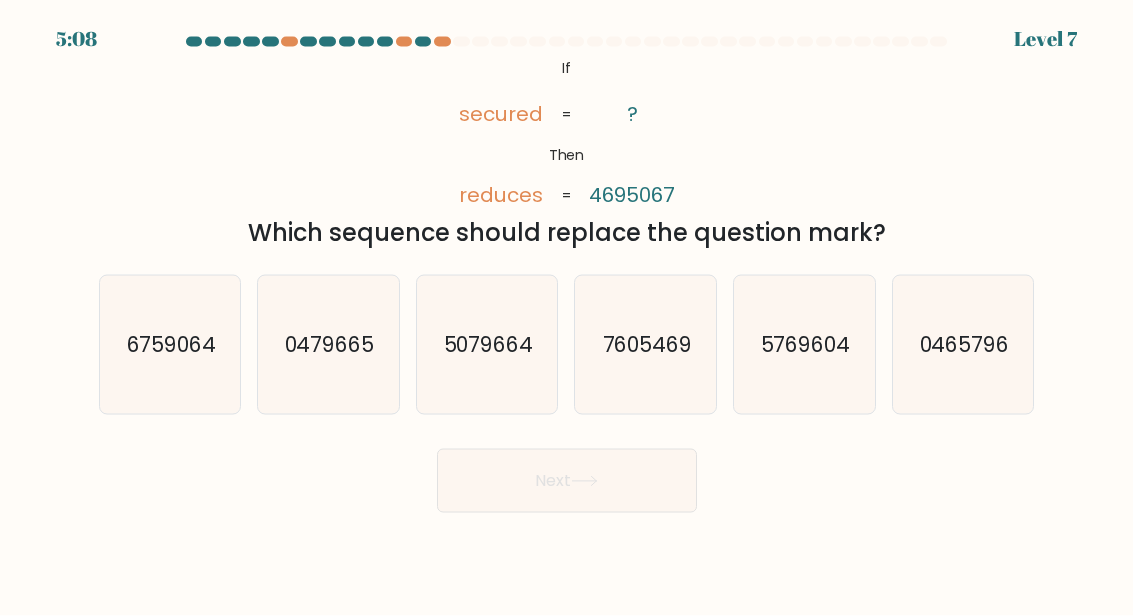 scroll, scrollTop: 23, scrollLeft: 0, axis: vertical 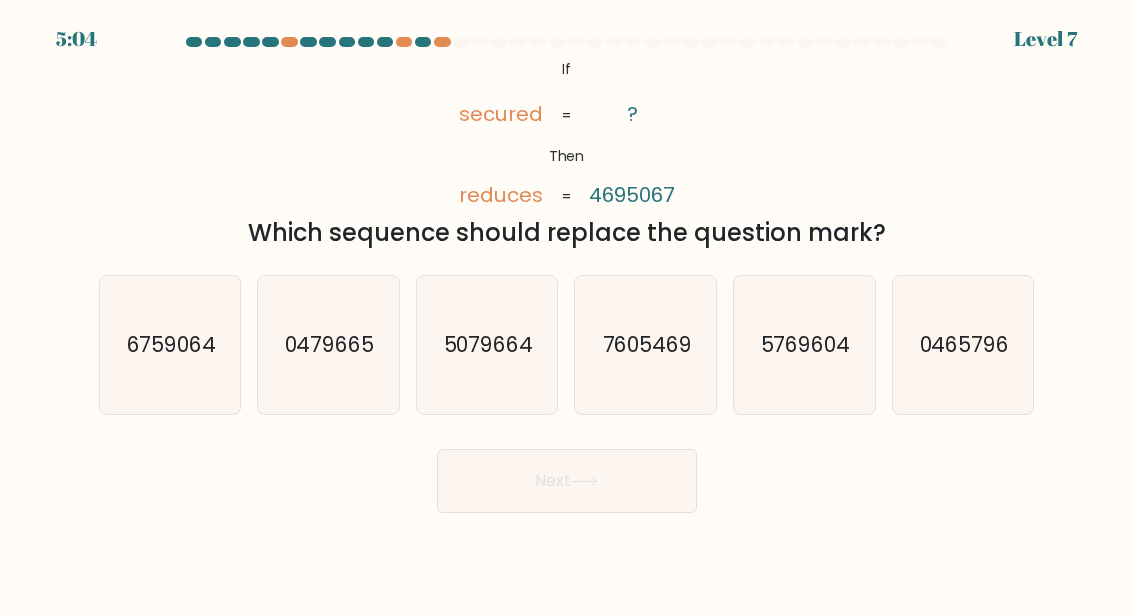 click on "7605469" 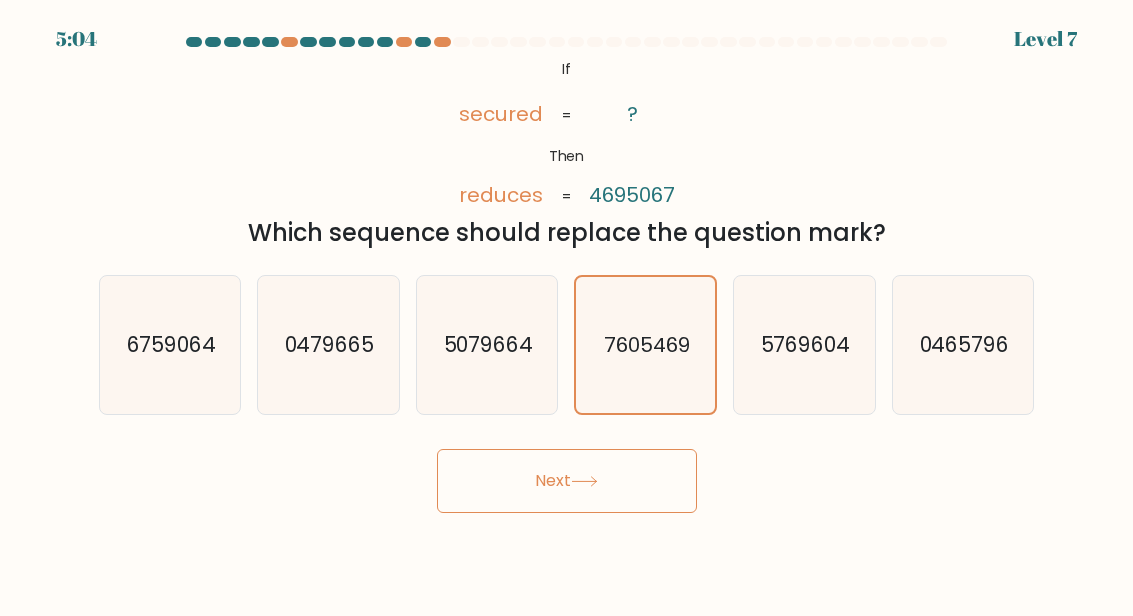 click on "Next" at bounding box center [567, 481] 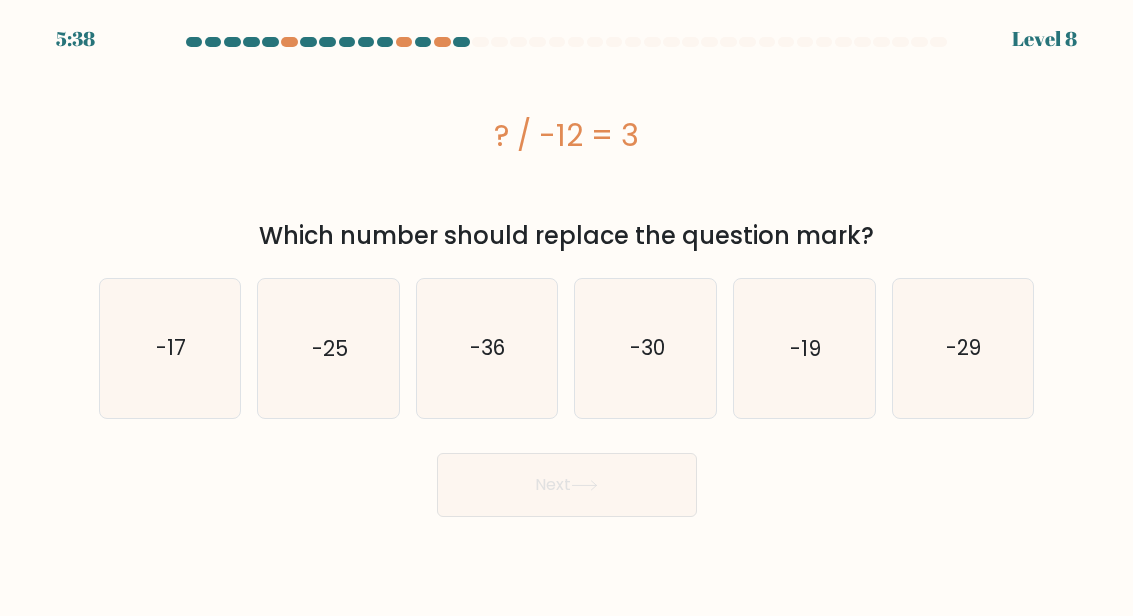 click on "-36" 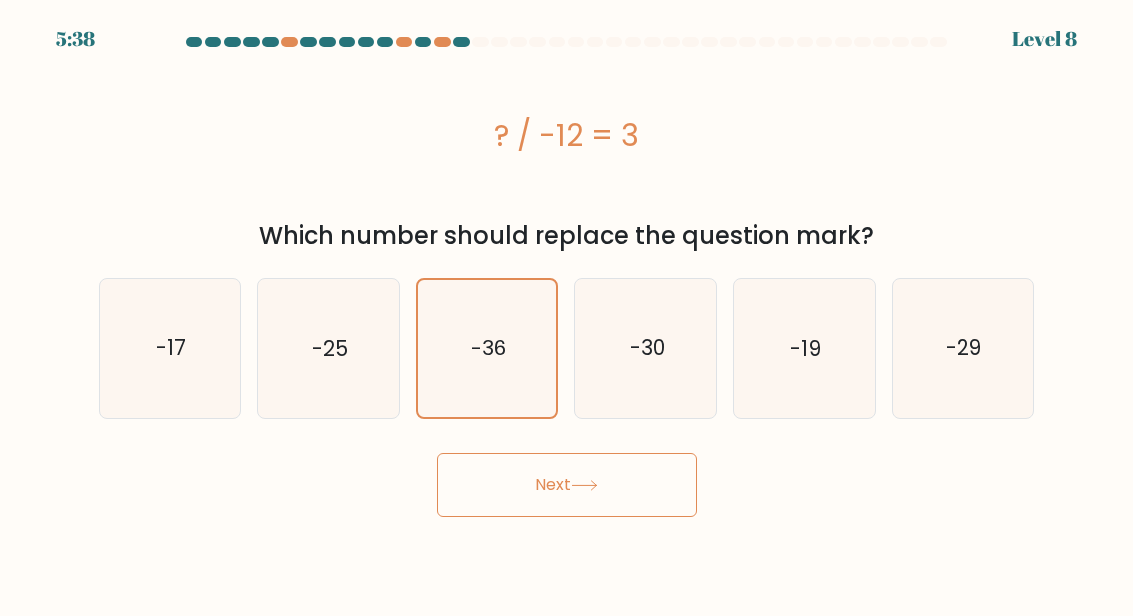 click on "Next" at bounding box center [567, 485] 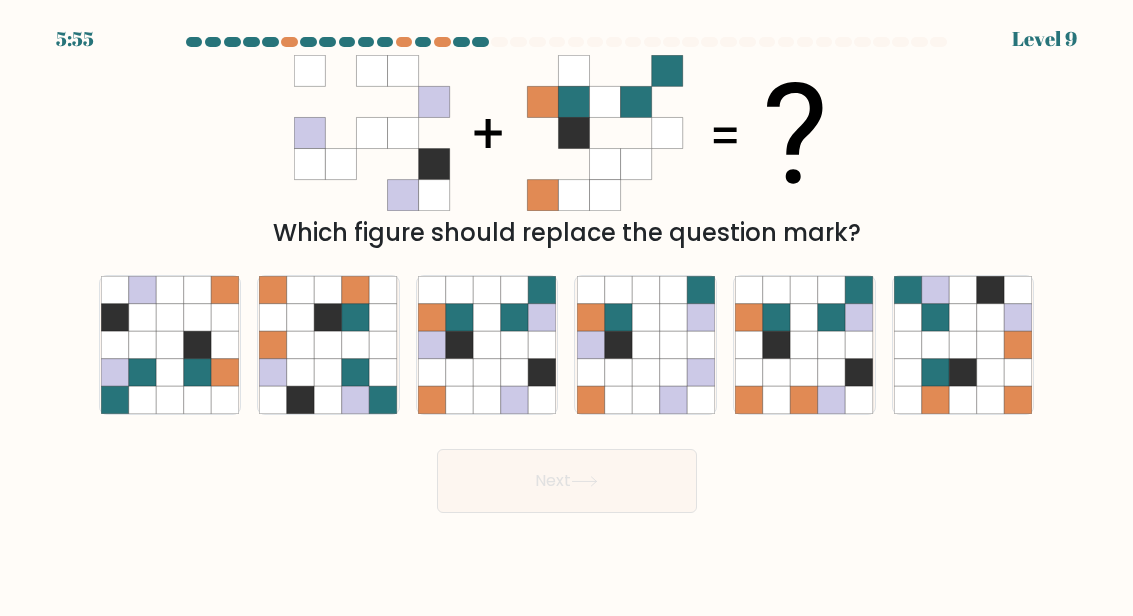 click 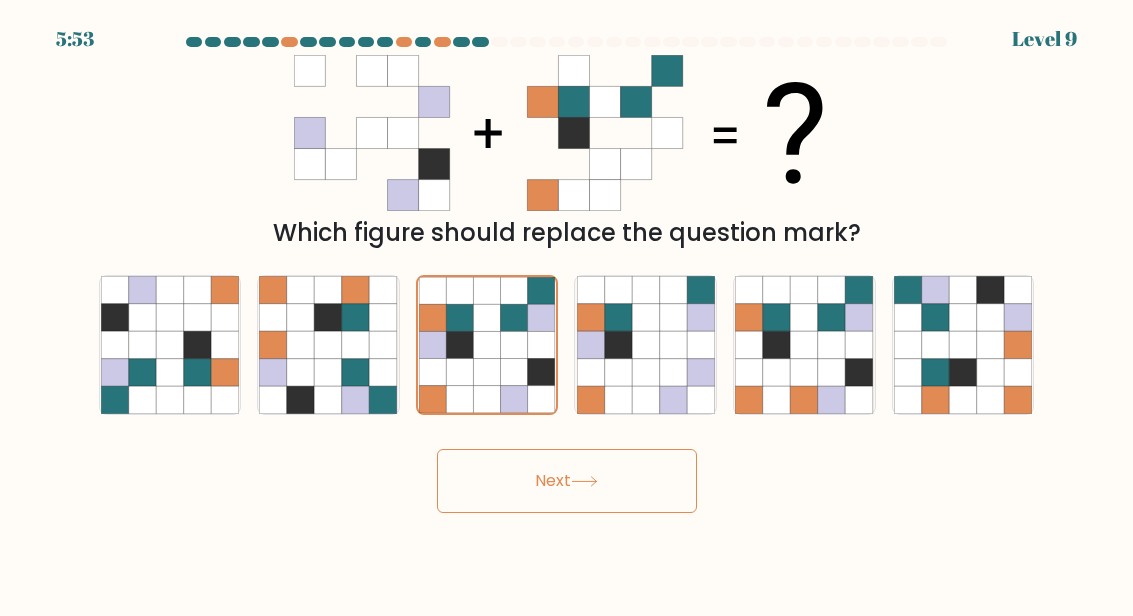 click on "Next" at bounding box center (567, 481) 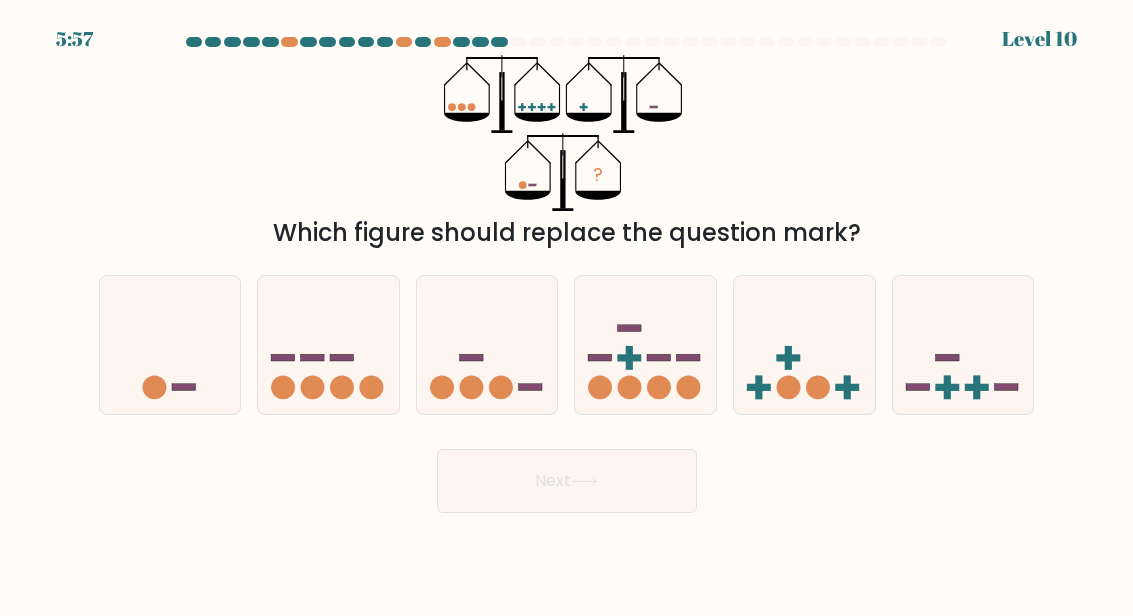 click 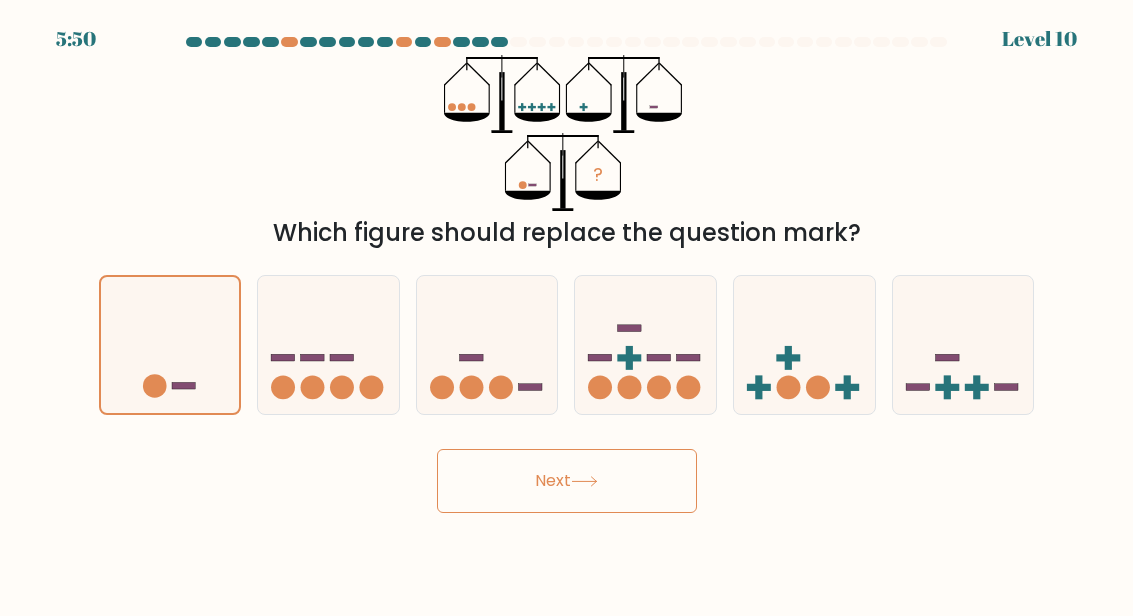 click on "Next" at bounding box center (567, 481) 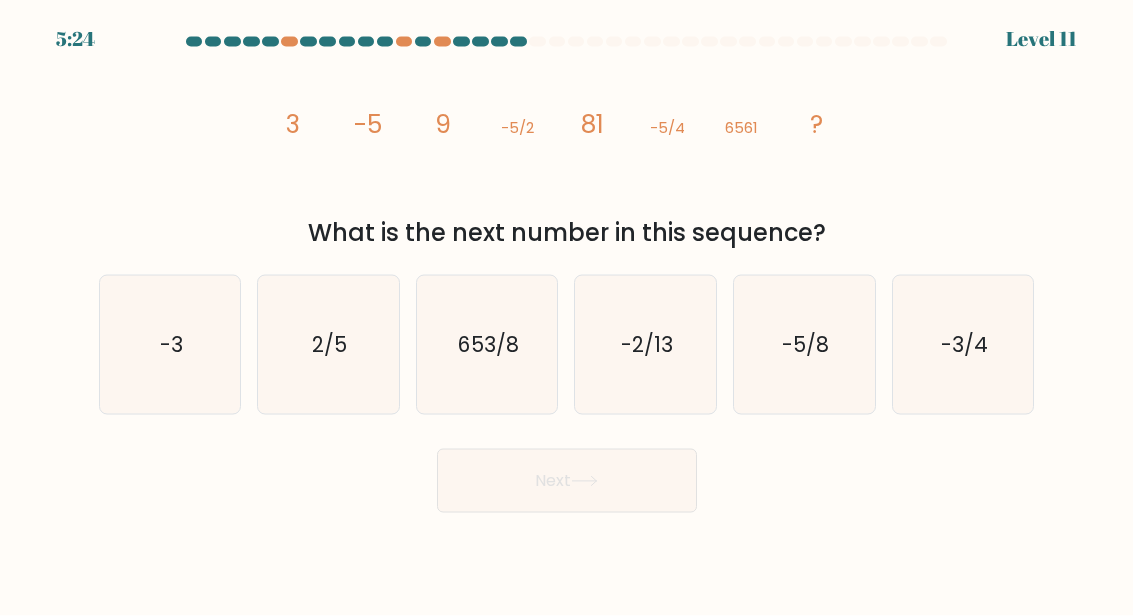 scroll, scrollTop: 26, scrollLeft: 0, axis: vertical 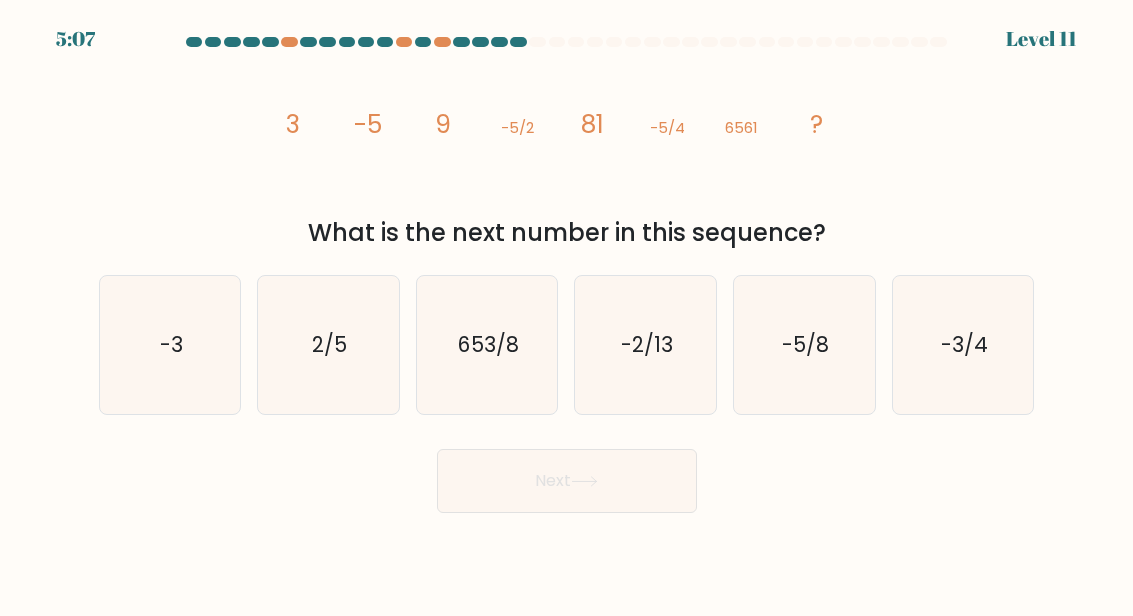 click on "-5/8" 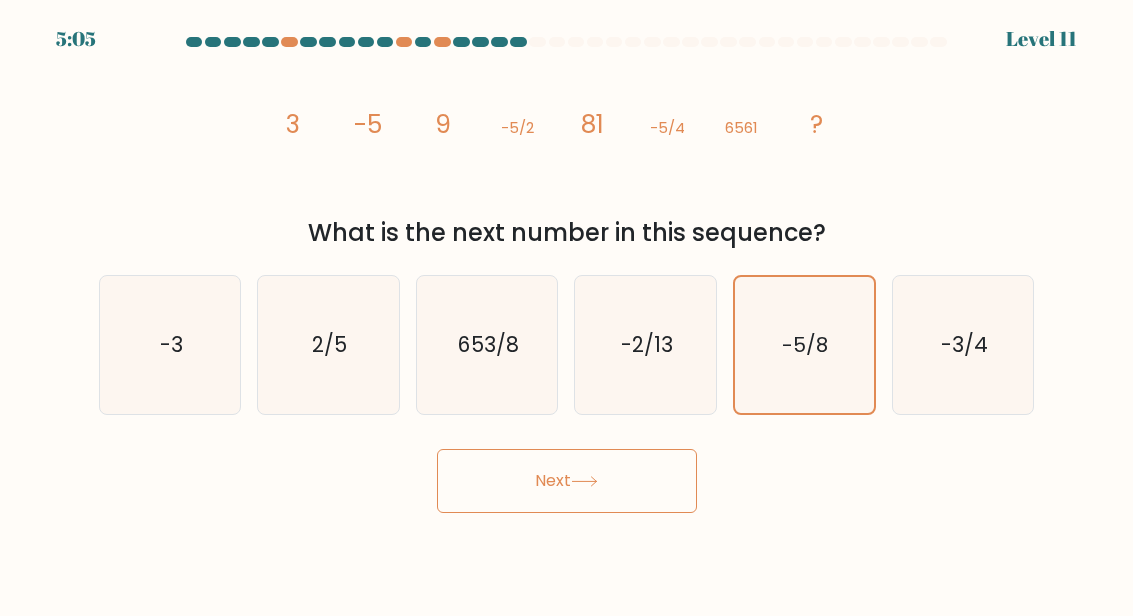 click on "Next" at bounding box center [567, 481] 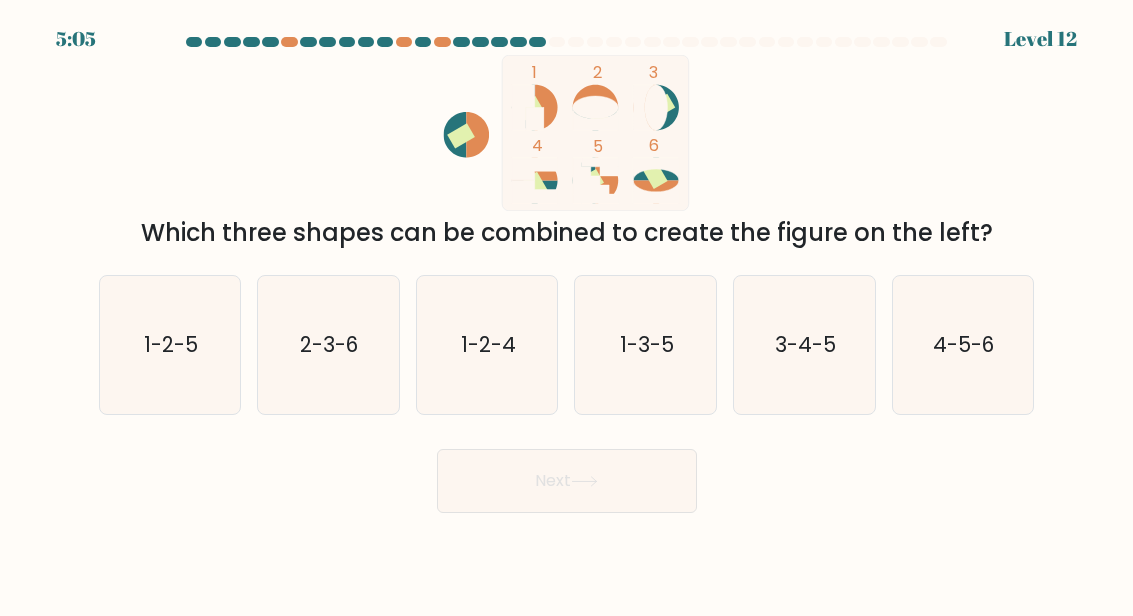 click on "Next" at bounding box center [567, 481] 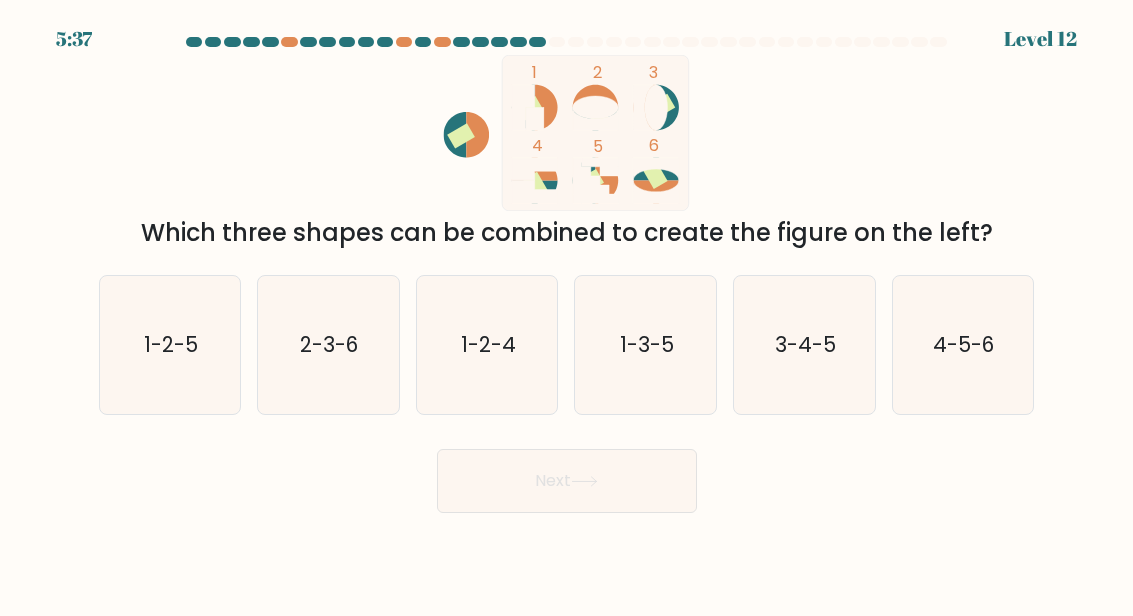 click on "1
2
3
4
5
6
Which three shapes can be combined to create the figure on the left?" at bounding box center (567, 153) 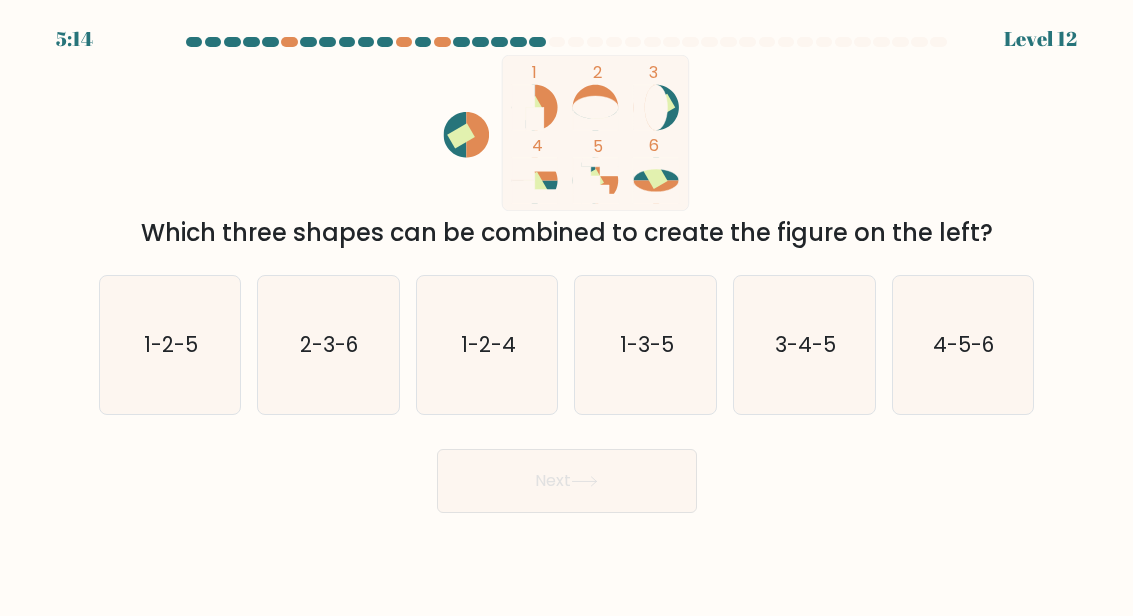 scroll, scrollTop: 0, scrollLeft: 0, axis: both 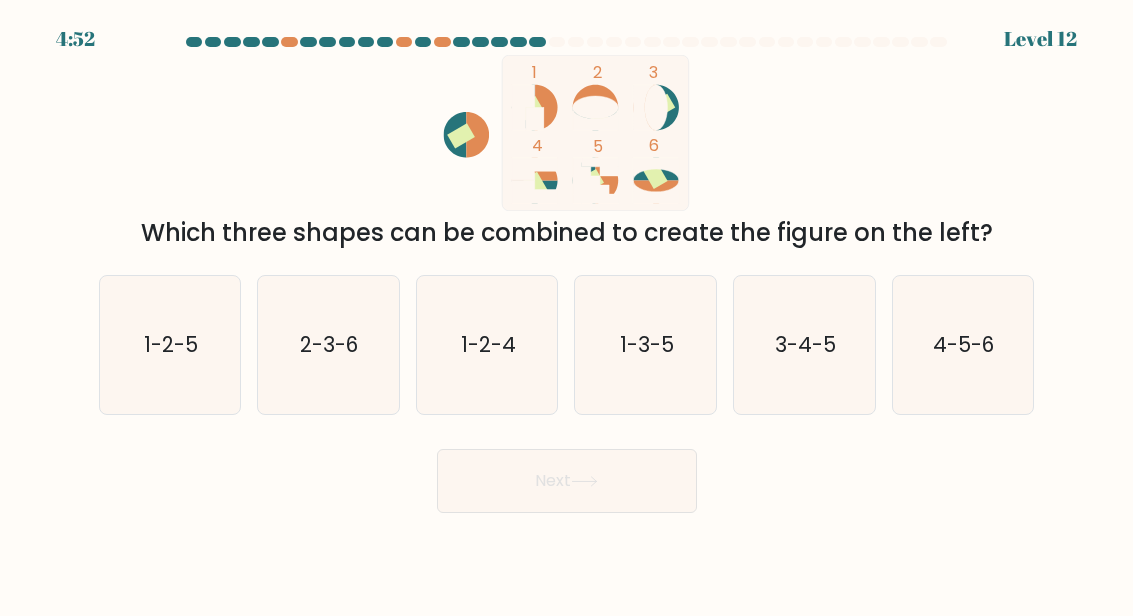 click on "2-3-6" 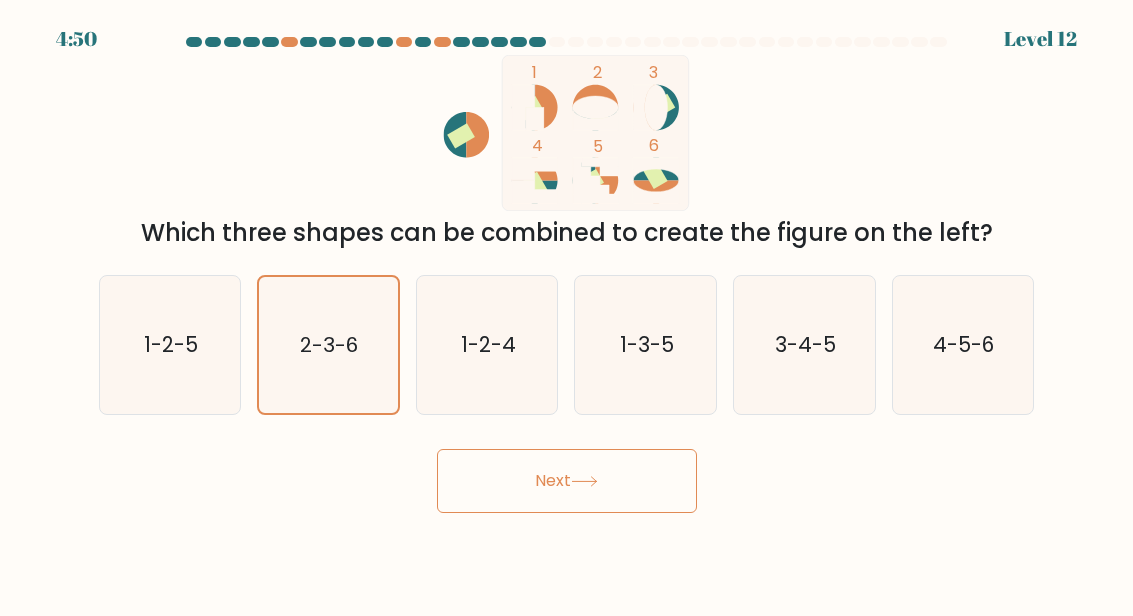 click on "Next" at bounding box center [567, 481] 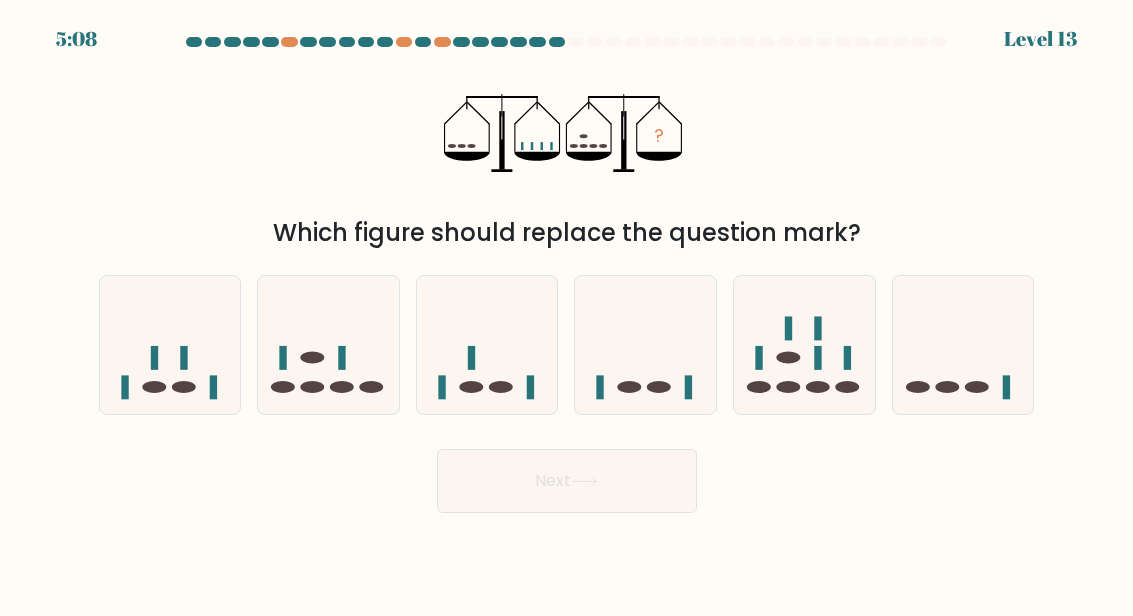 click 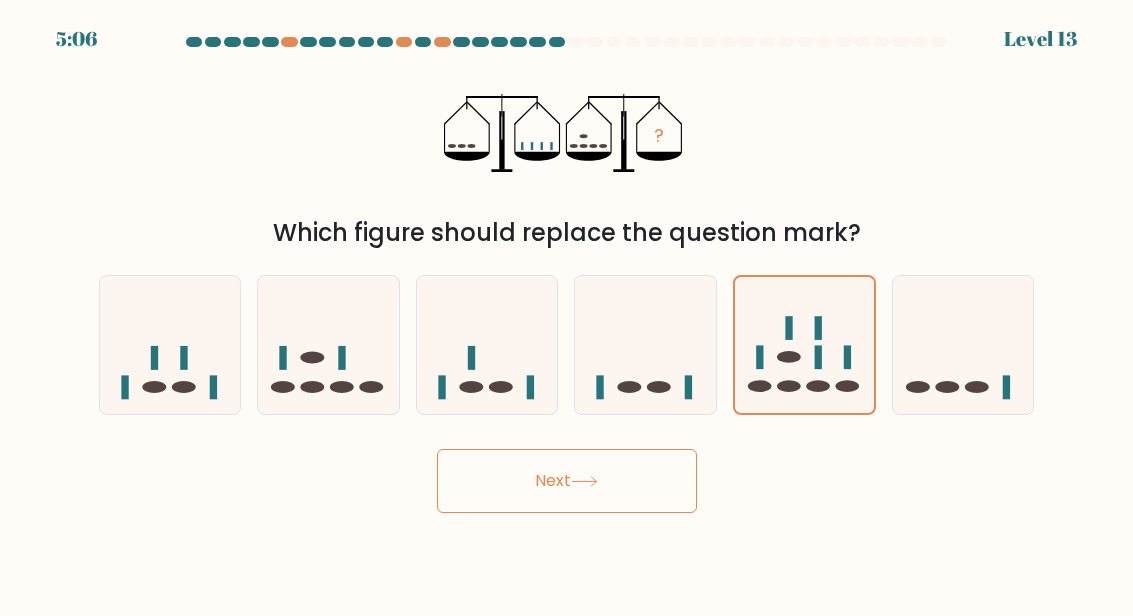 click 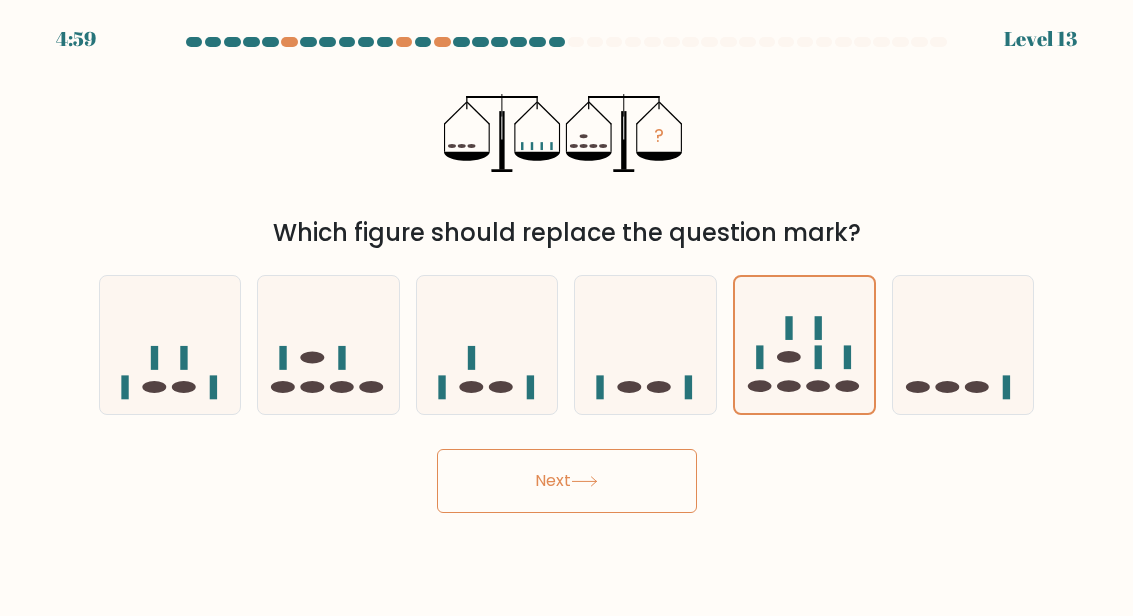click 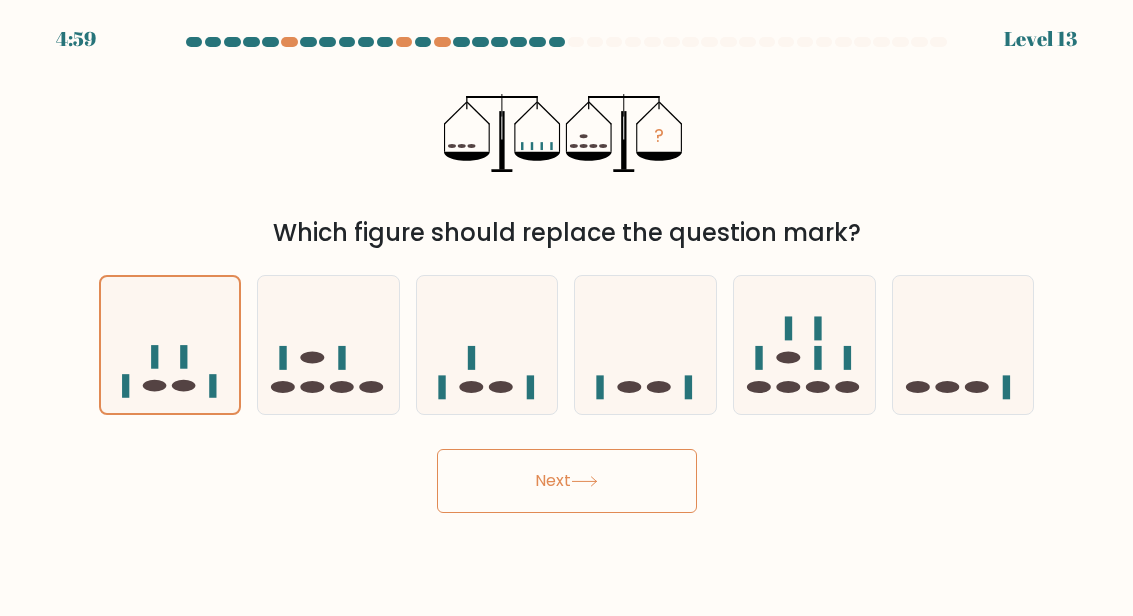 click on "Next" at bounding box center [567, 481] 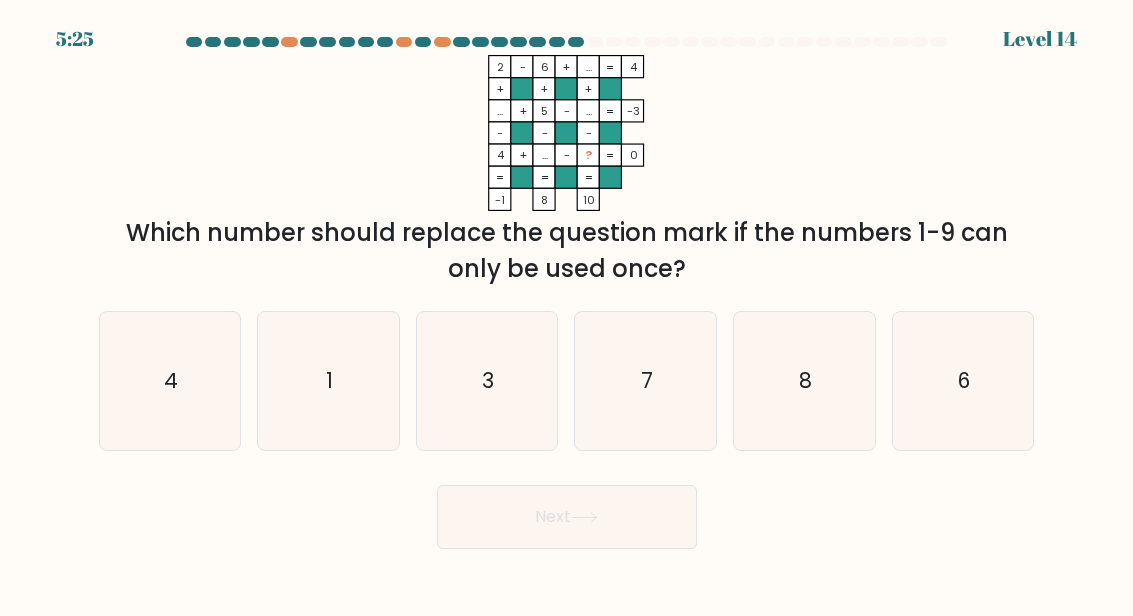 click on "7" 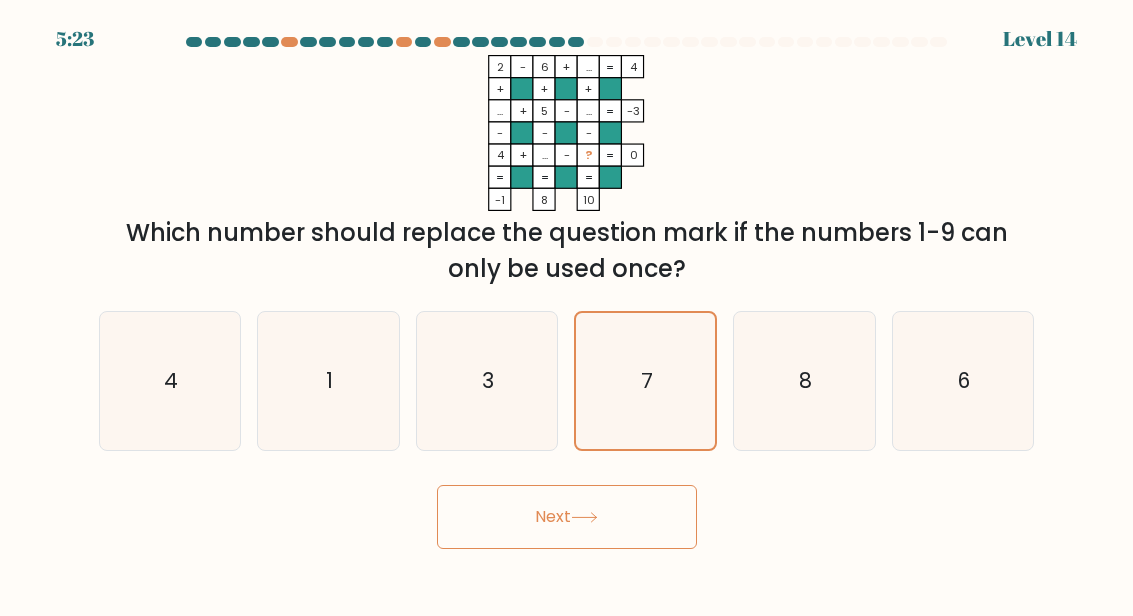 click on "Next" at bounding box center (567, 517) 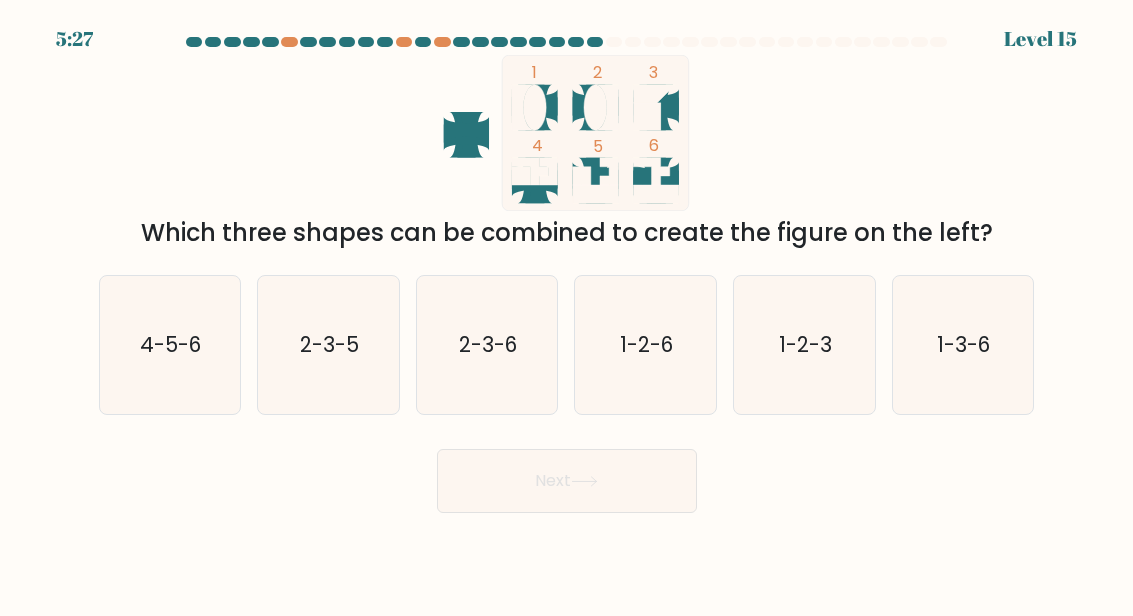 click on "2-3-5" 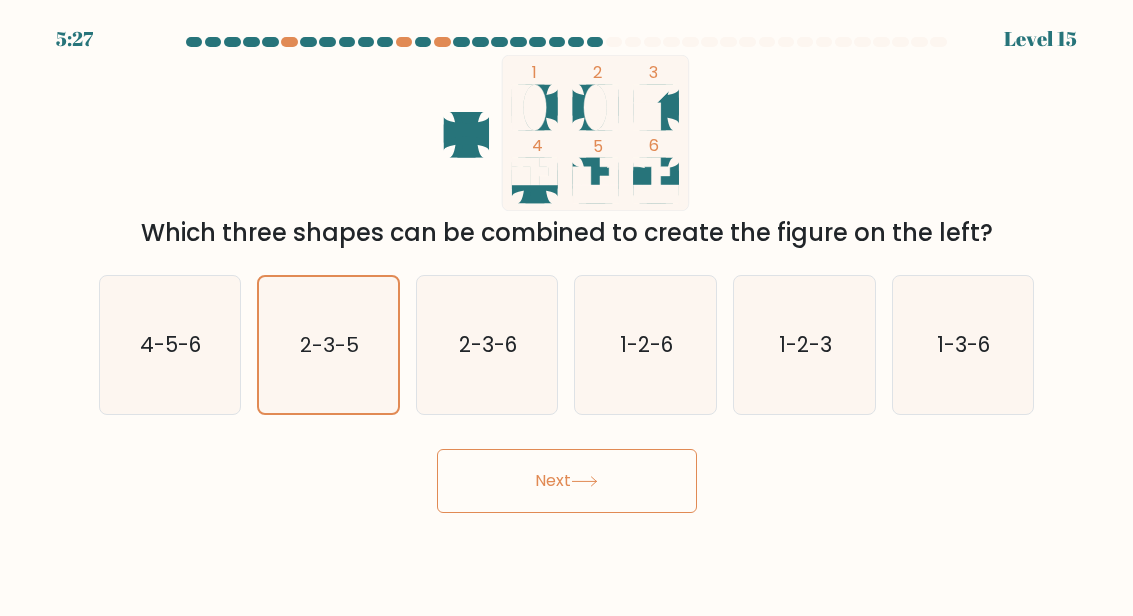 click on "Next" at bounding box center (567, 481) 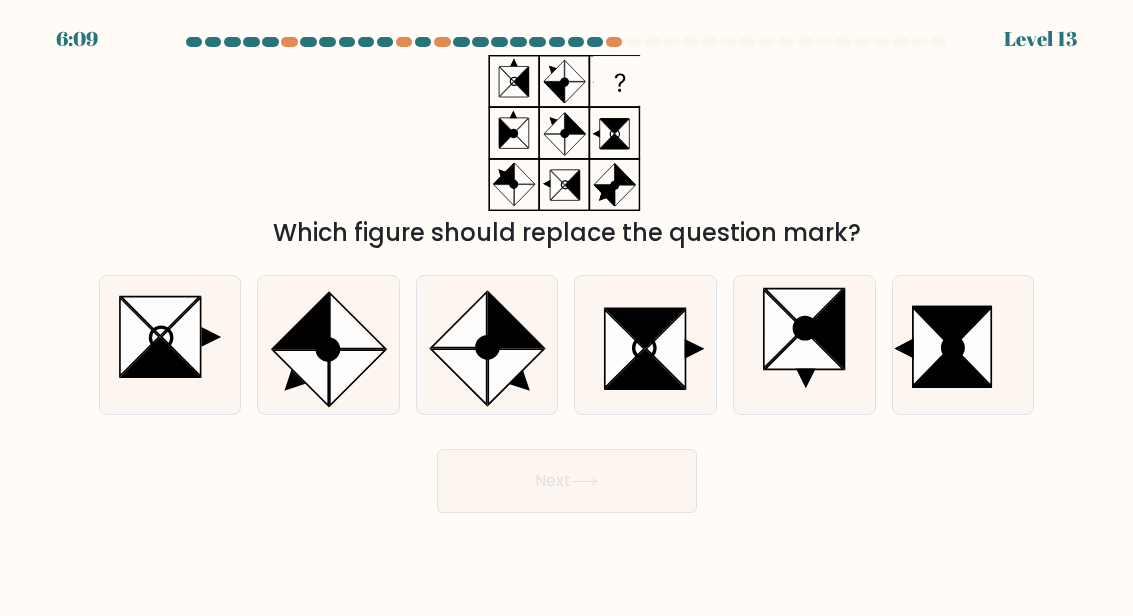 click 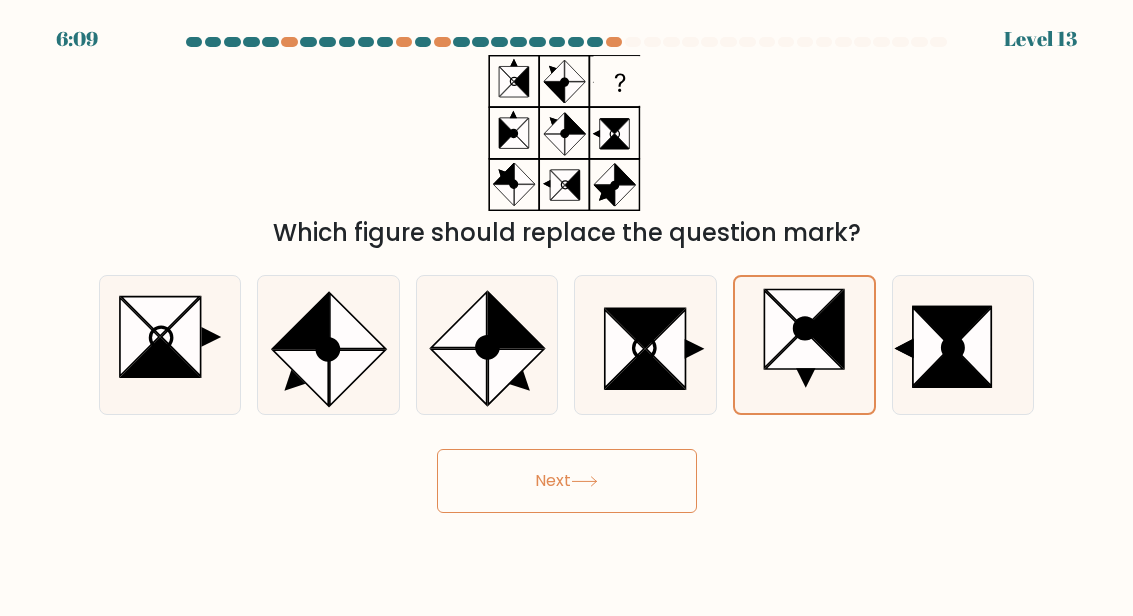 click on "Next" at bounding box center (567, 481) 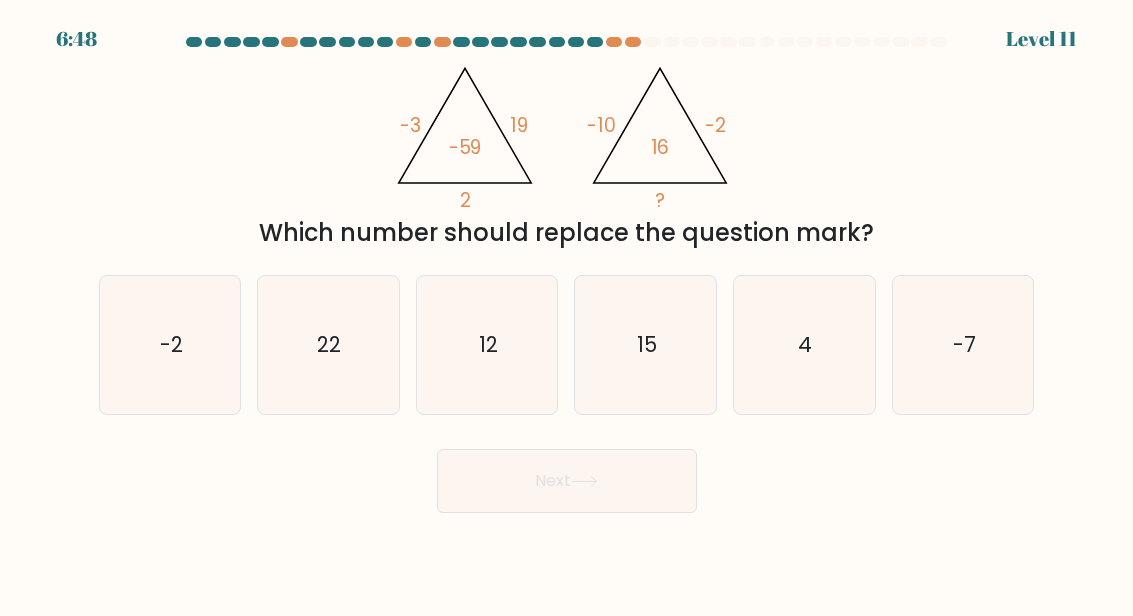 click on "@import url('https://fonts.googleapis.com/css?family=Abril+Fatface:400,100,100italic,300,300italic,400italic,500,500italic,700,700italic,900,900italic');                        -3       19       2       -59                                       @import url('https://fonts.googleapis.com/css?family=Abril+Fatface:400,100,100italic,300,300italic,400italic,500,500italic,700,700italic,900,900italic');                        -10       -2       ?       16
Which number should replace the question mark?" at bounding box center (567, 153) 